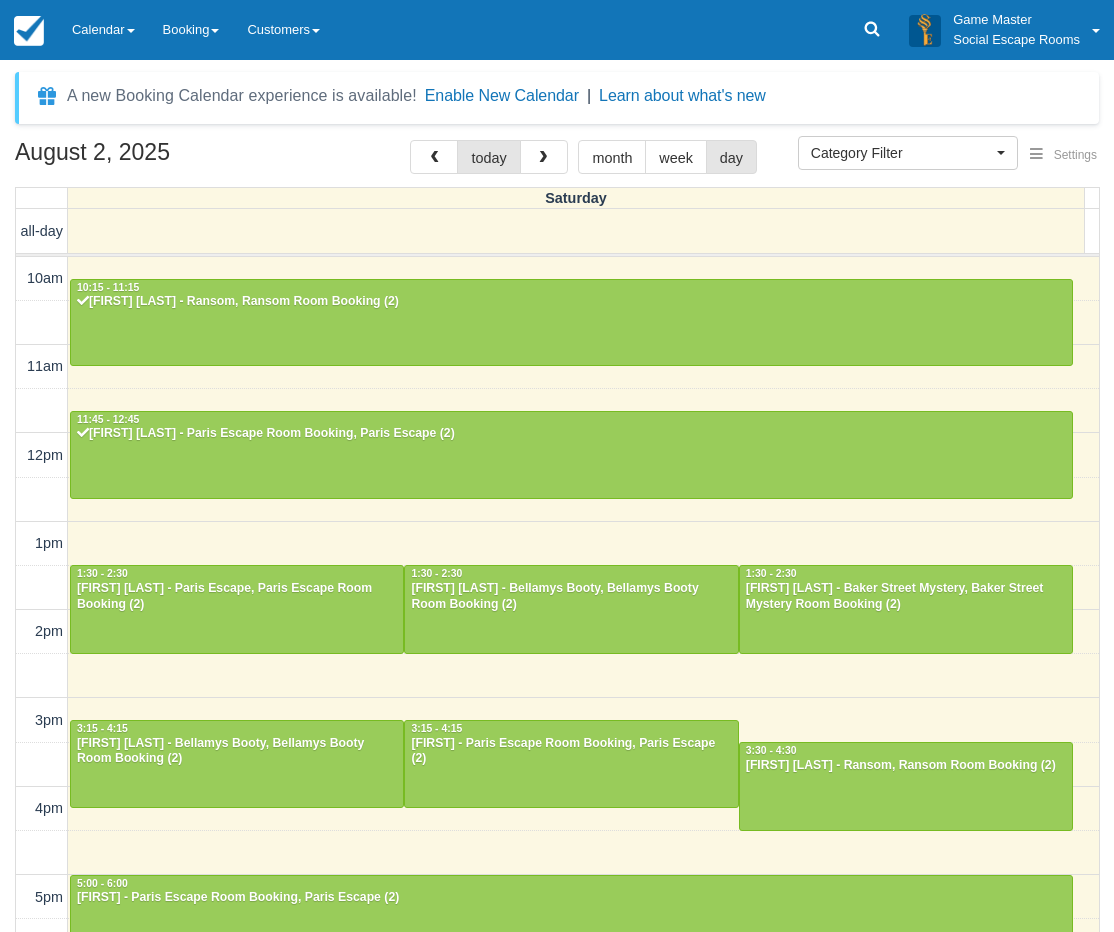select 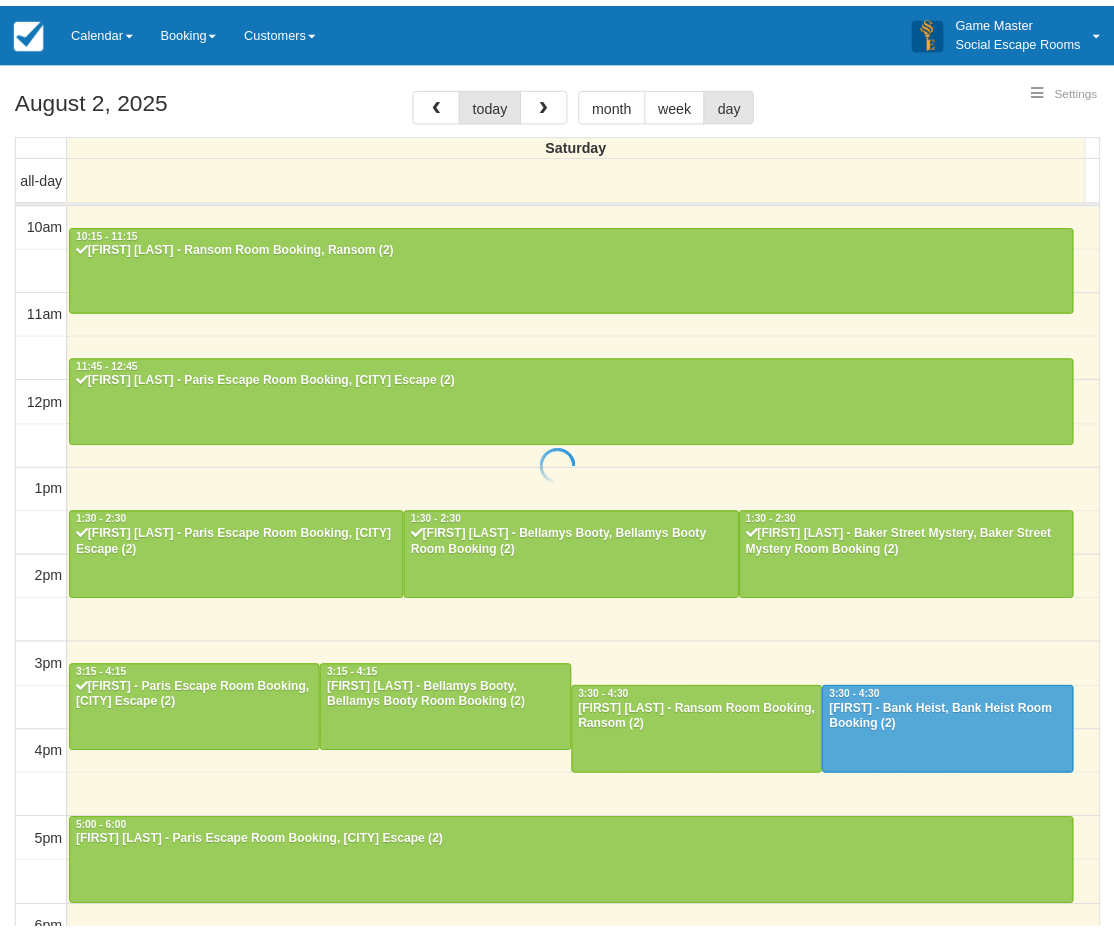 scroll, scrollTop: 0, scrollLeft: 0, axis: both 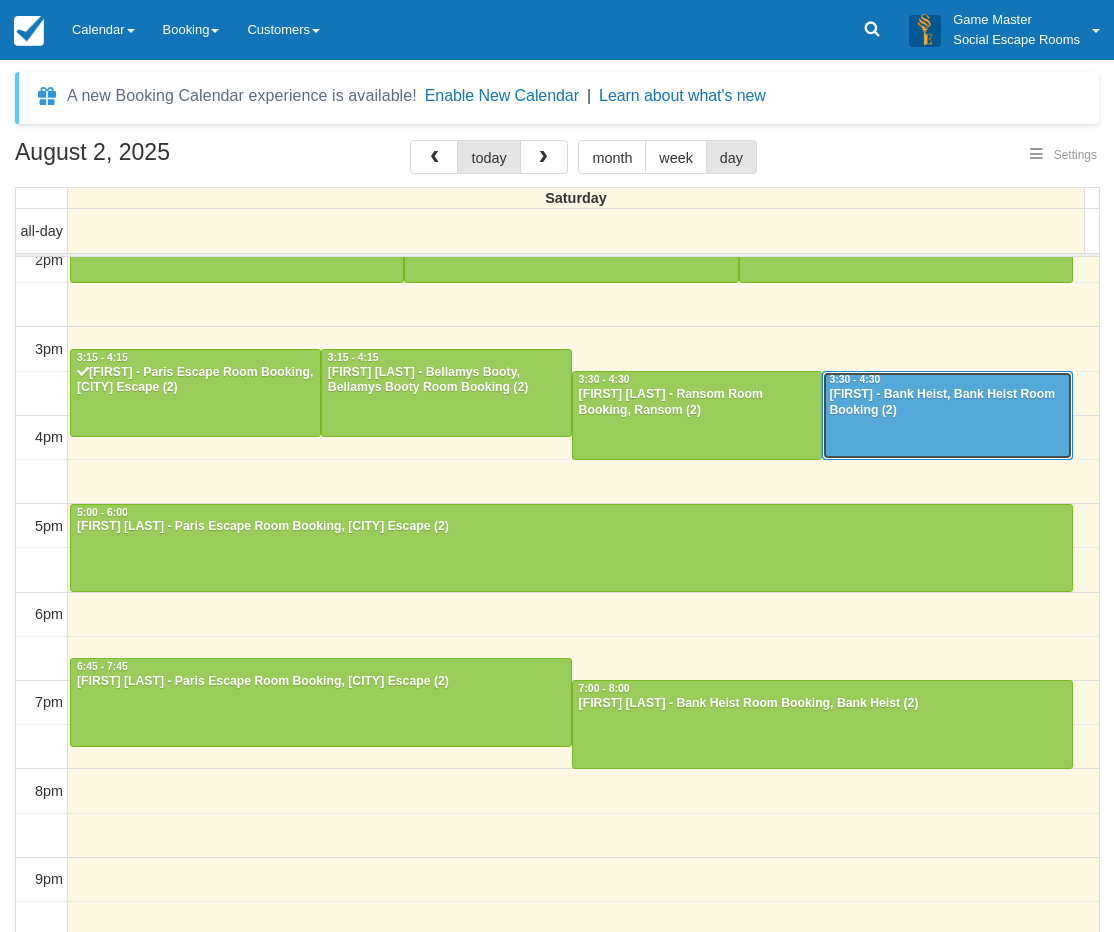 click on "[FIRST] - Bank Heist, Bank Heist Room Booking (2)" at bounding box center (947, 403) 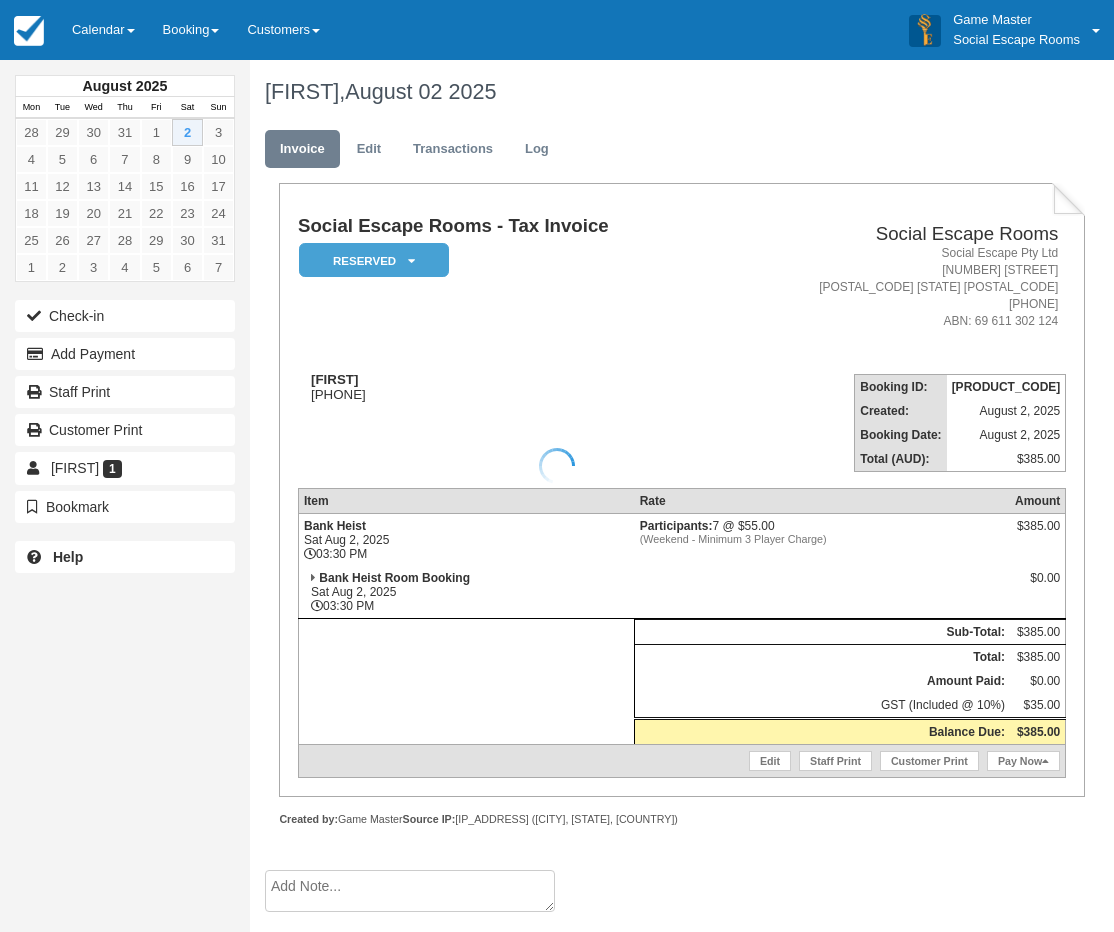 scroll, scrollTop: 0, scrollLeft: 0, axis: both 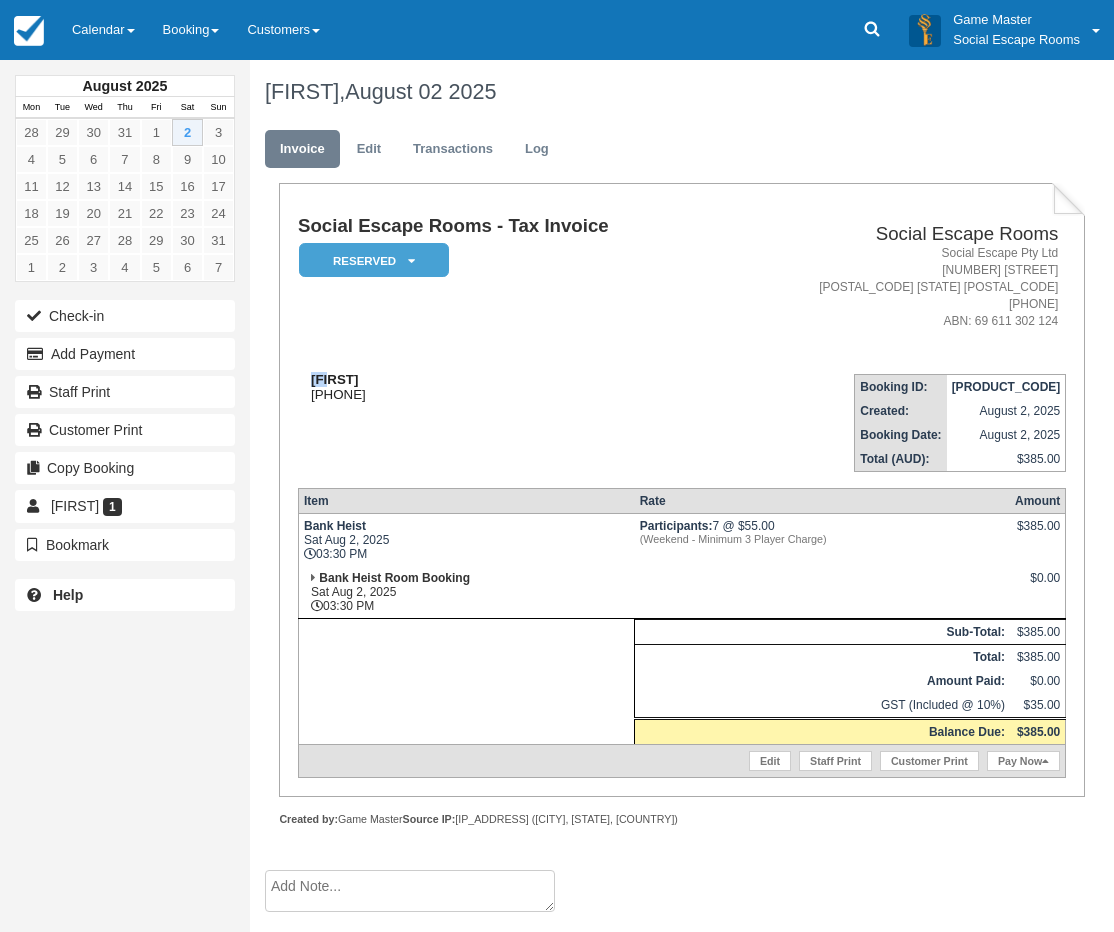 drag, startPoint x: 351, startPoint y: 382, endPoint x: 301, endPoint y: 382, distance: 50 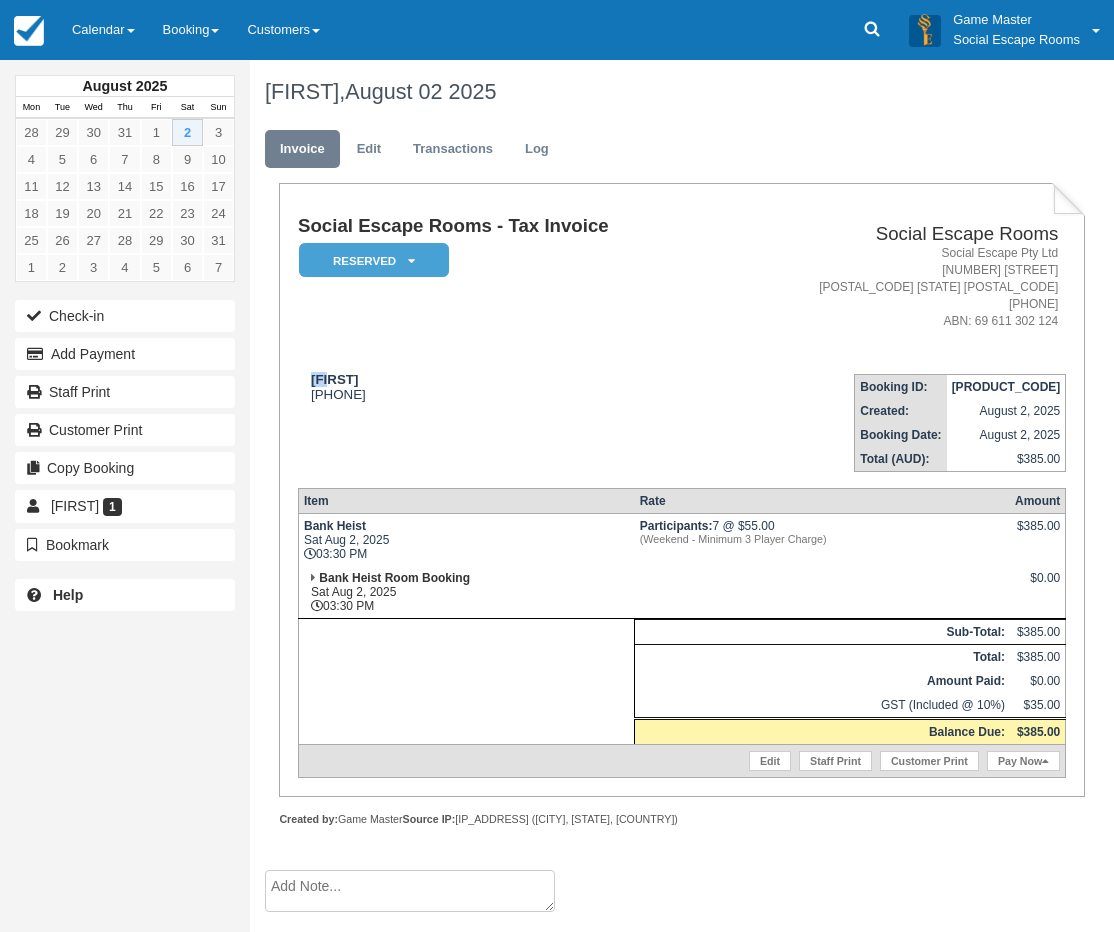 copy on "Tom" 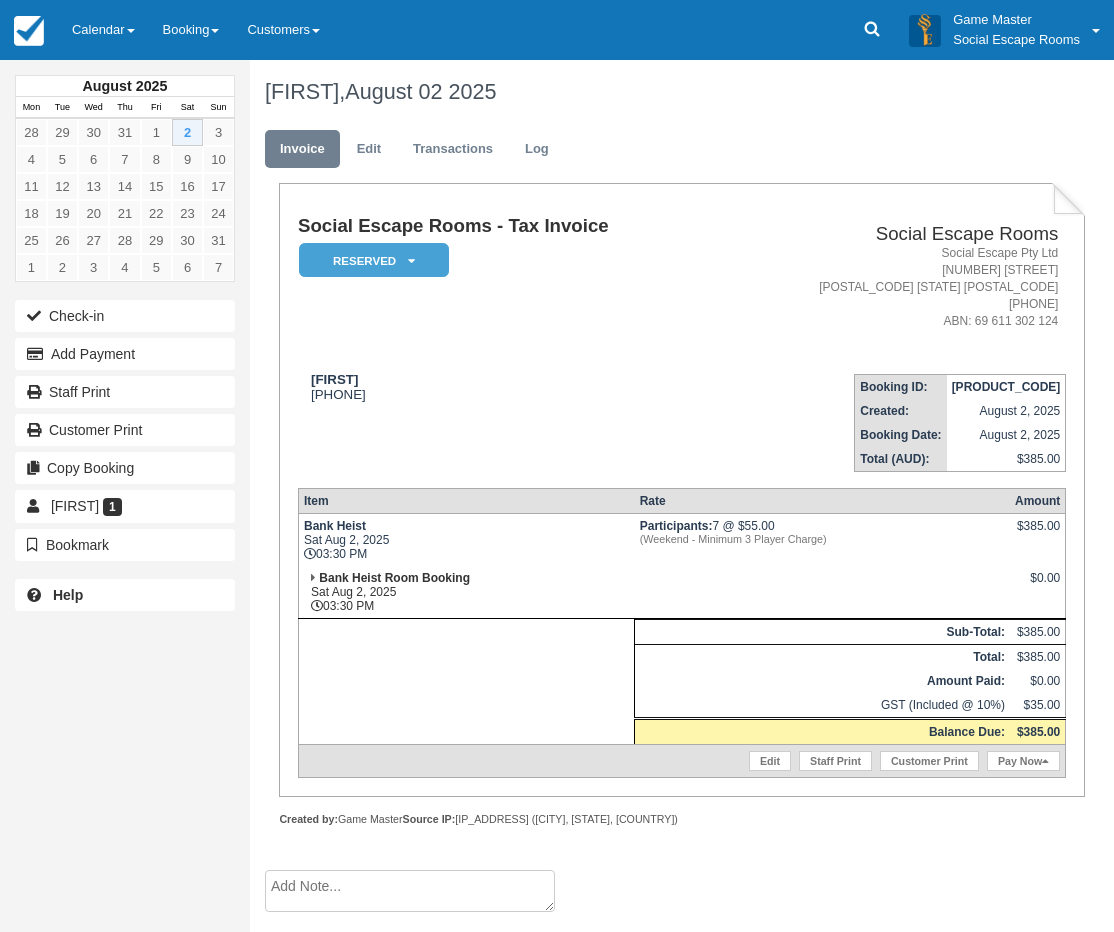 click on "August 2025 Mon Tue Wed Thu Fri Sat Sun
28
29
30
31
1
2
3
4
5
6
7
8
9
10
11
12
13
14
15
16
17
18
19
20
21
22
23
24
25
26
27
28
29
30
31
1" at bounding box center [125, 466] 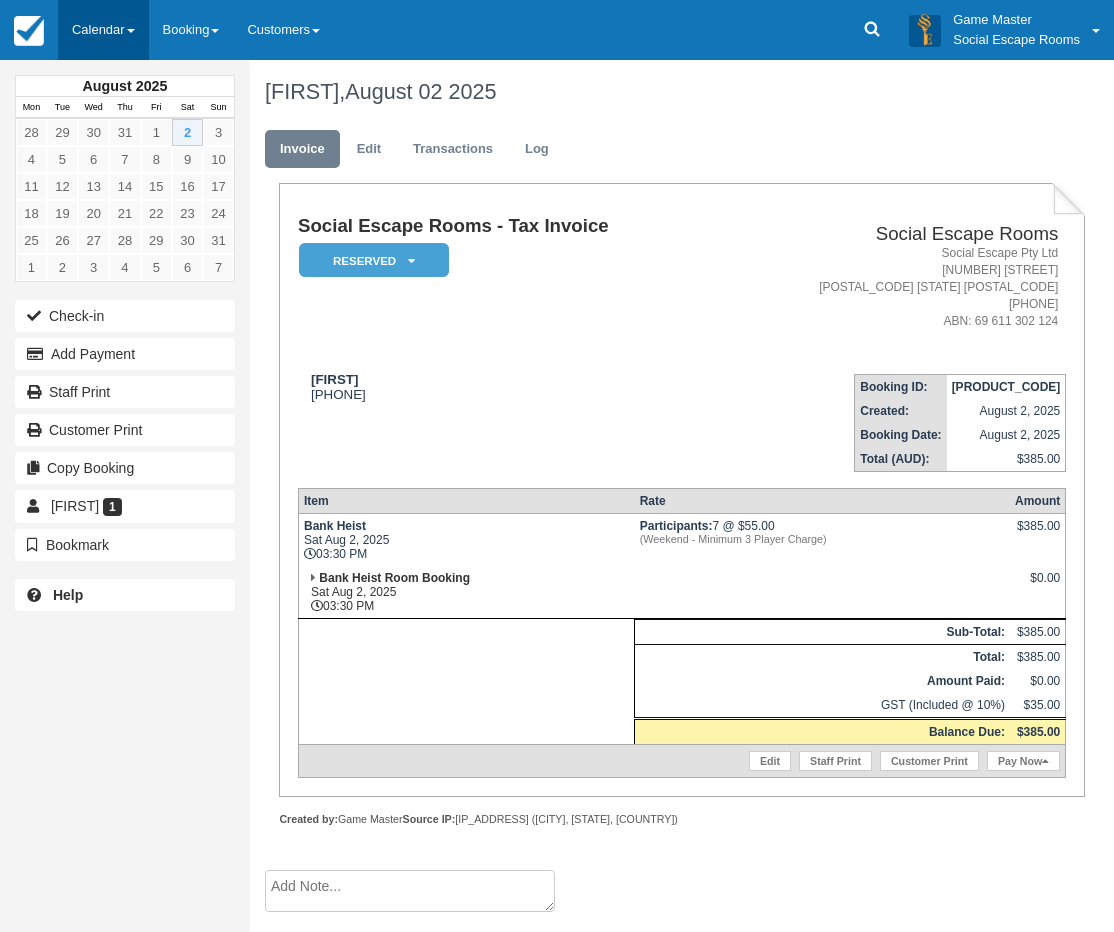 click on "Calendar" at bounding box center (103, 30) 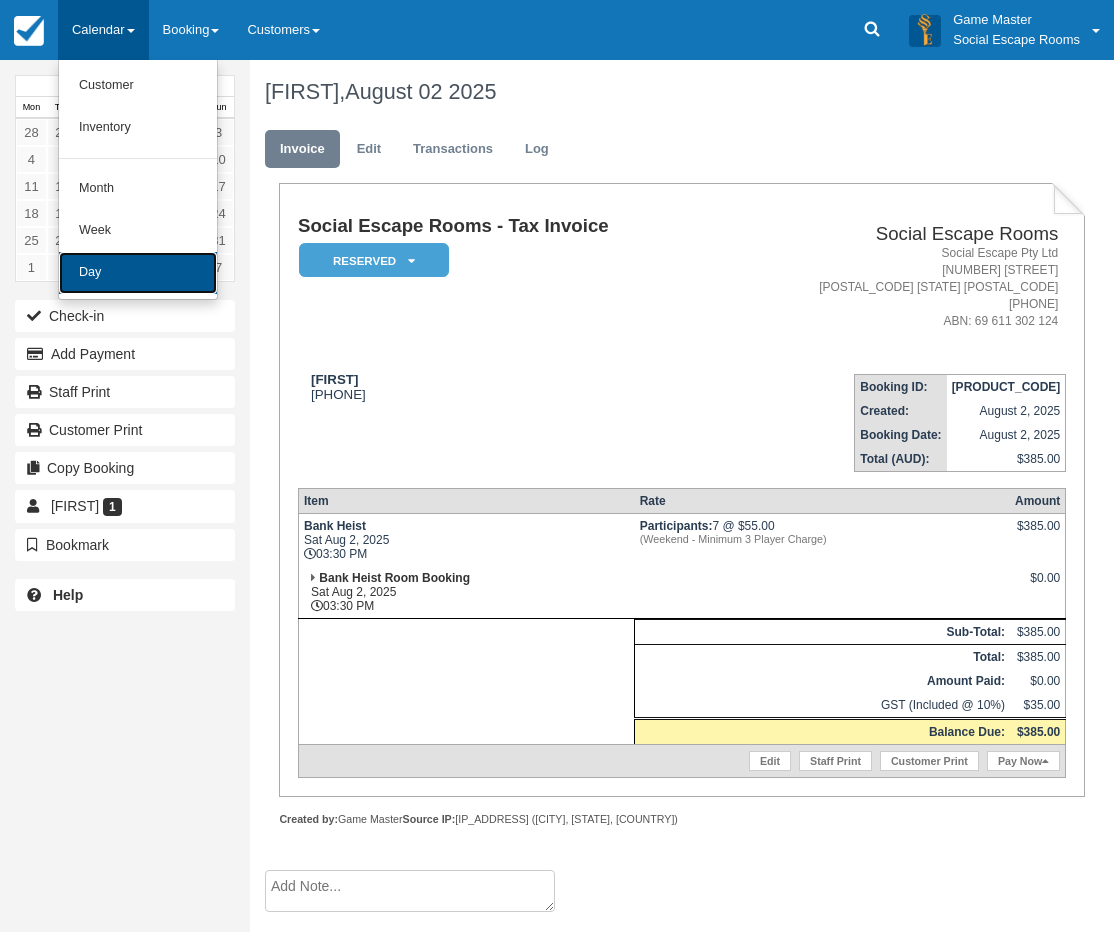 click on "Day" at bounding box center (138, 273) 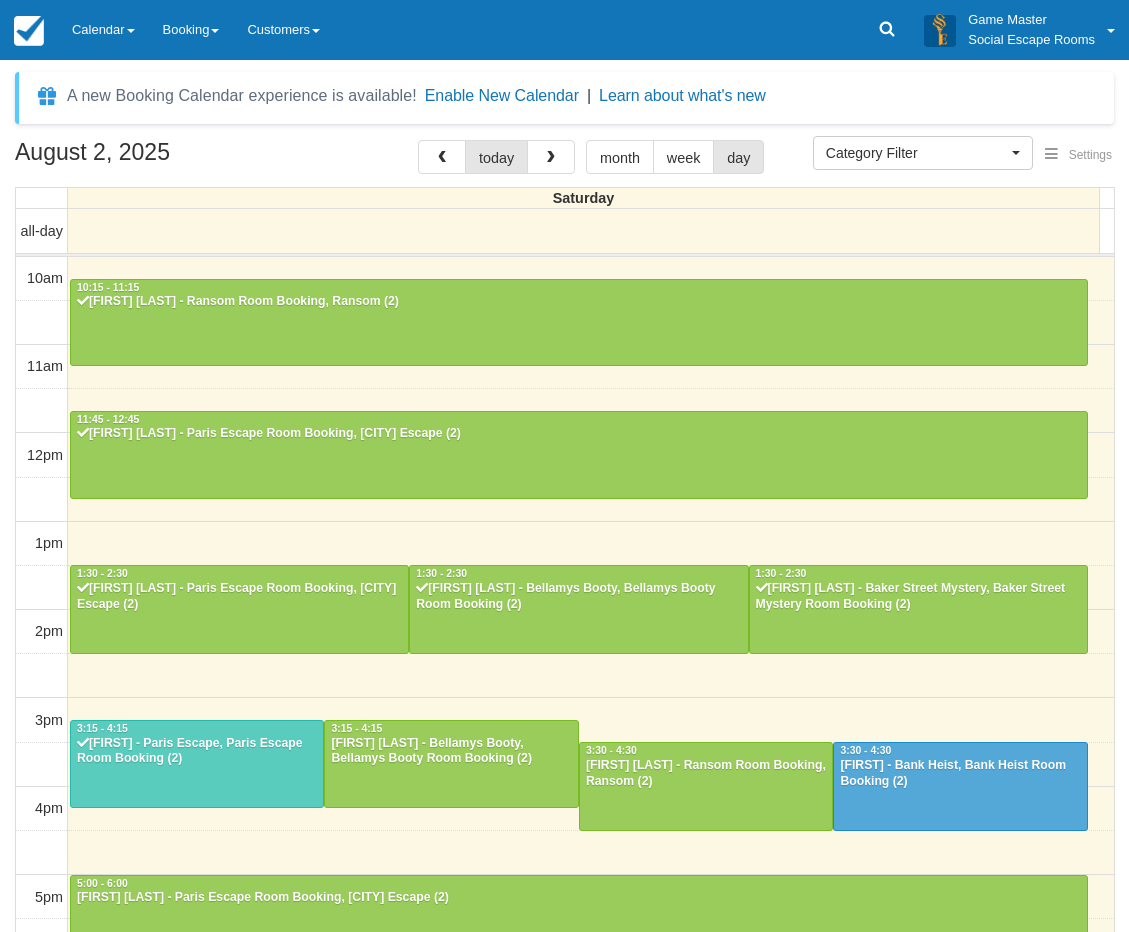 select 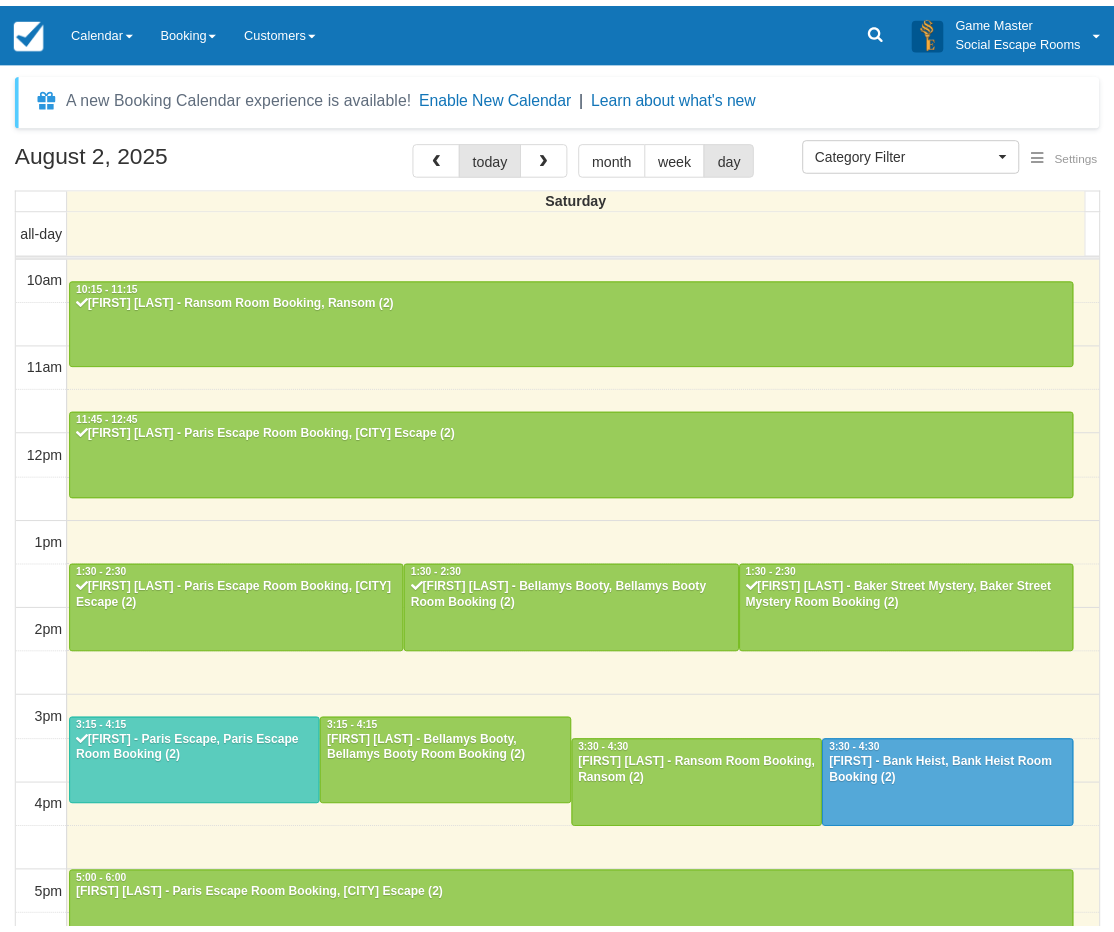 scroll, scrollTop: 0, scrollLeft: 0, axis: both 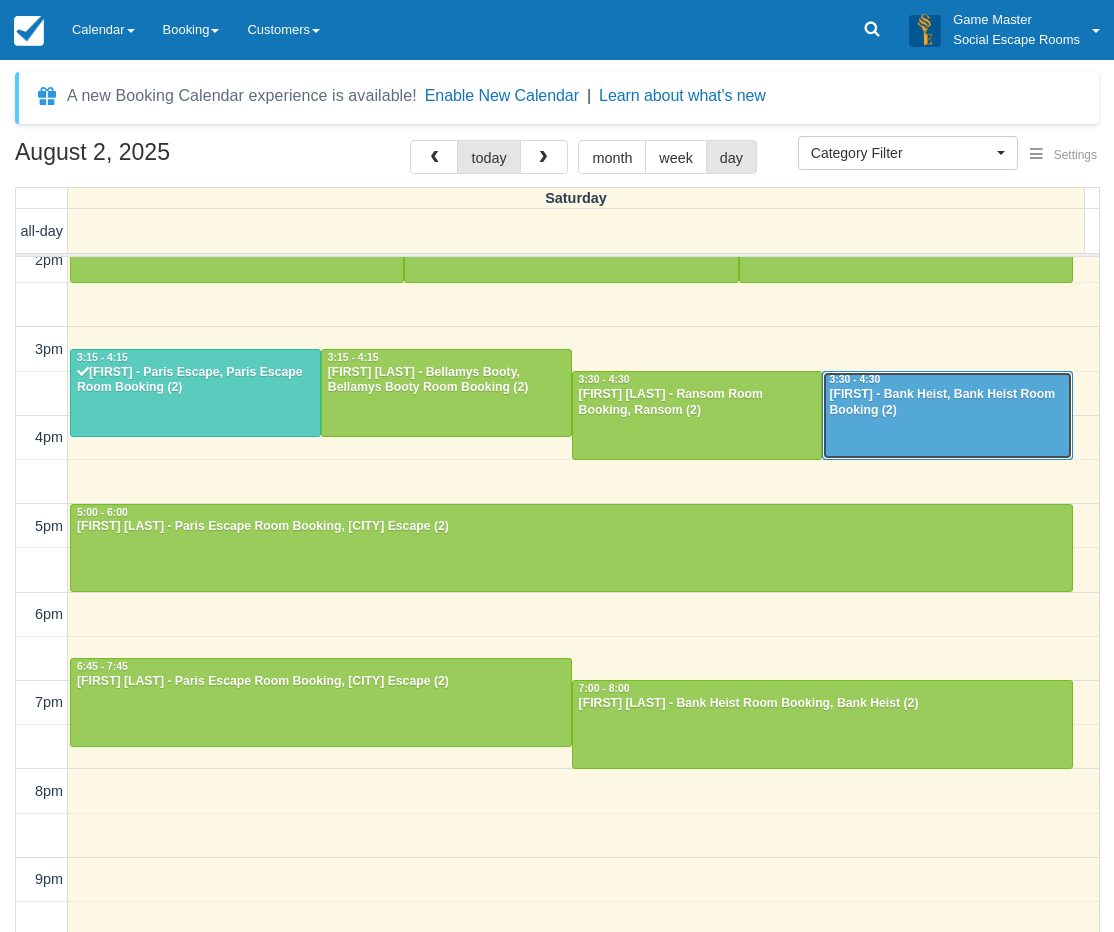 click at bounding box center (947, 415) 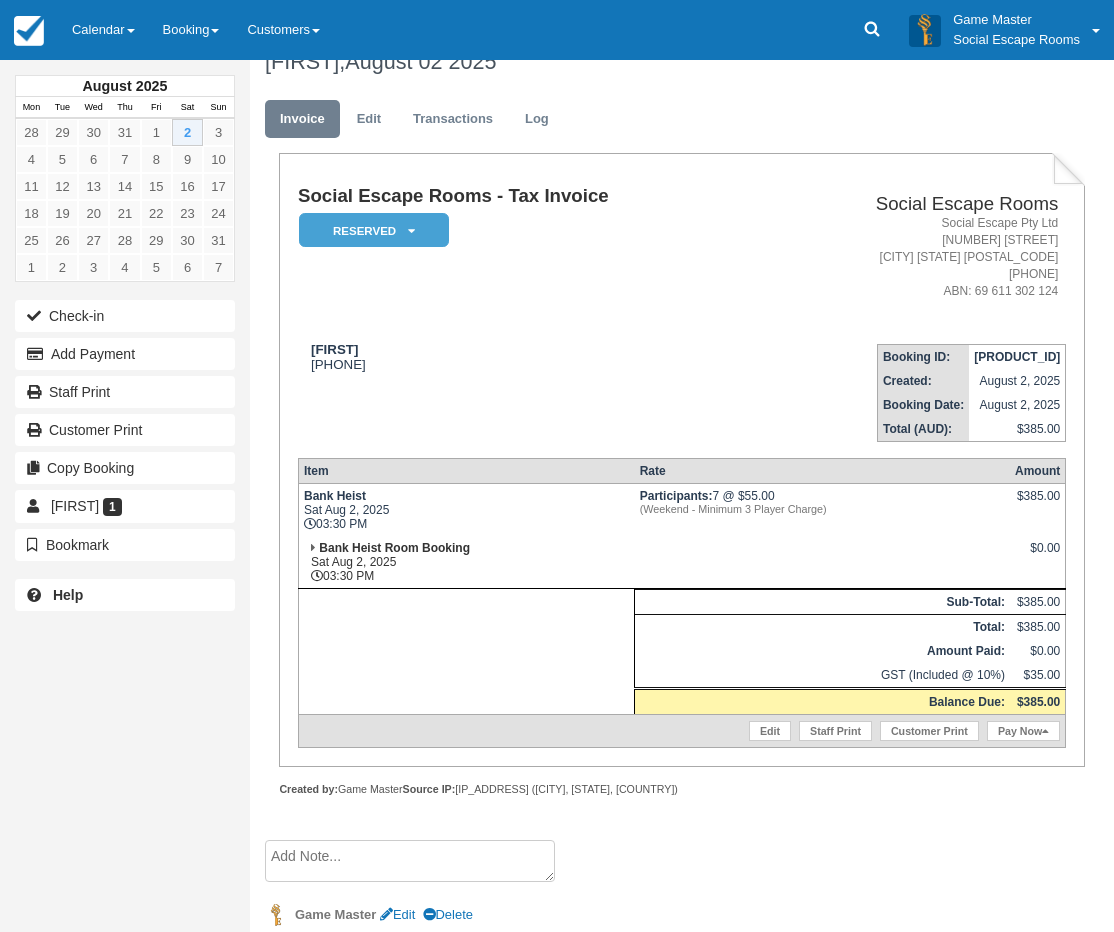 scroll, scrollTop: 0, scrollLeft: 0, axis: both 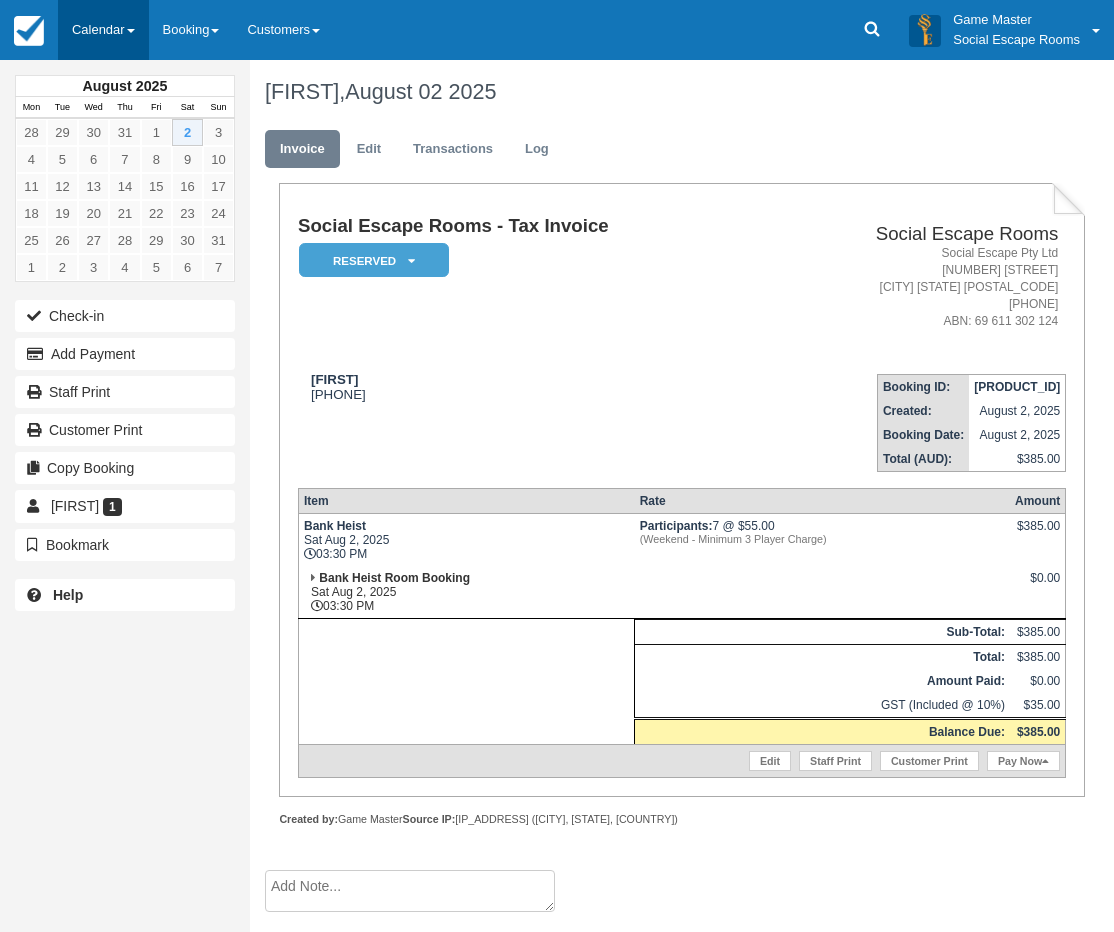 click on "Calendar" at bounding box center [103, 30] 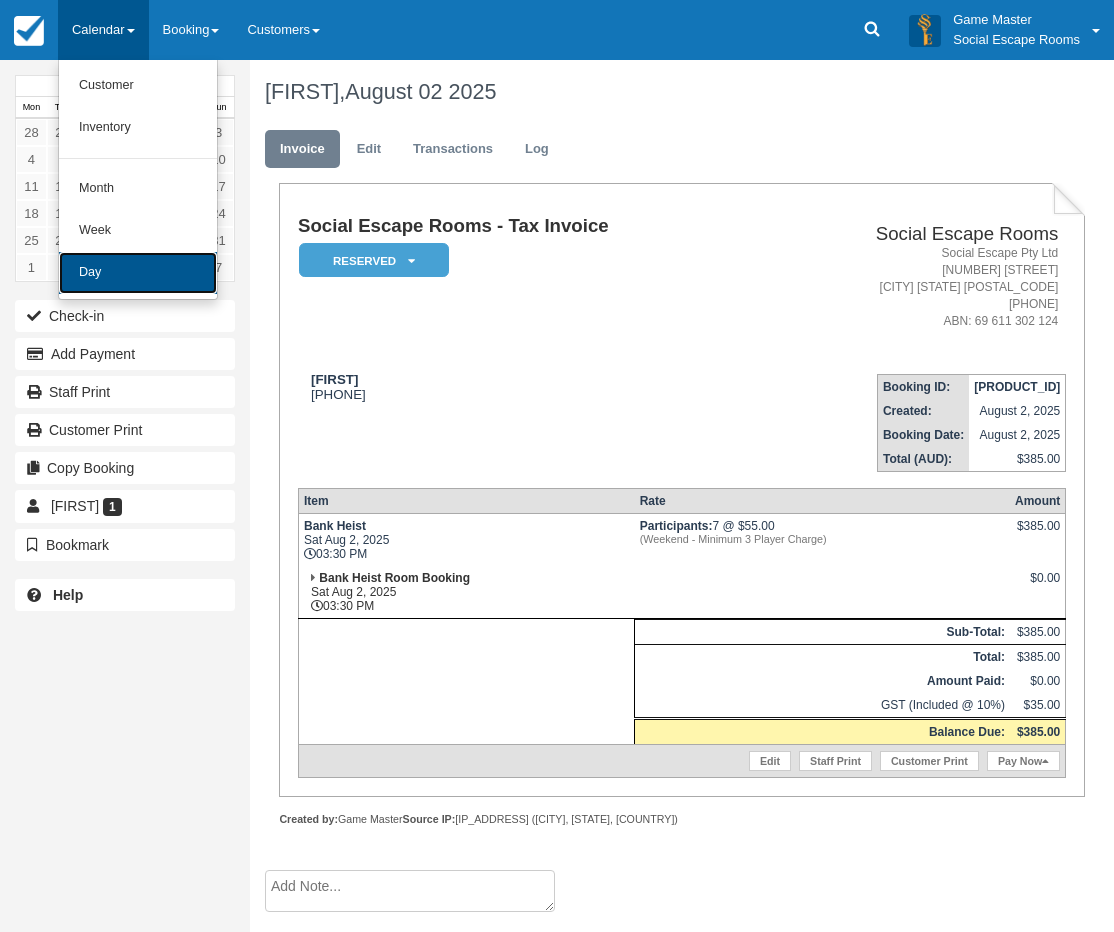 click on "Day" at bounding box center [138, 273] 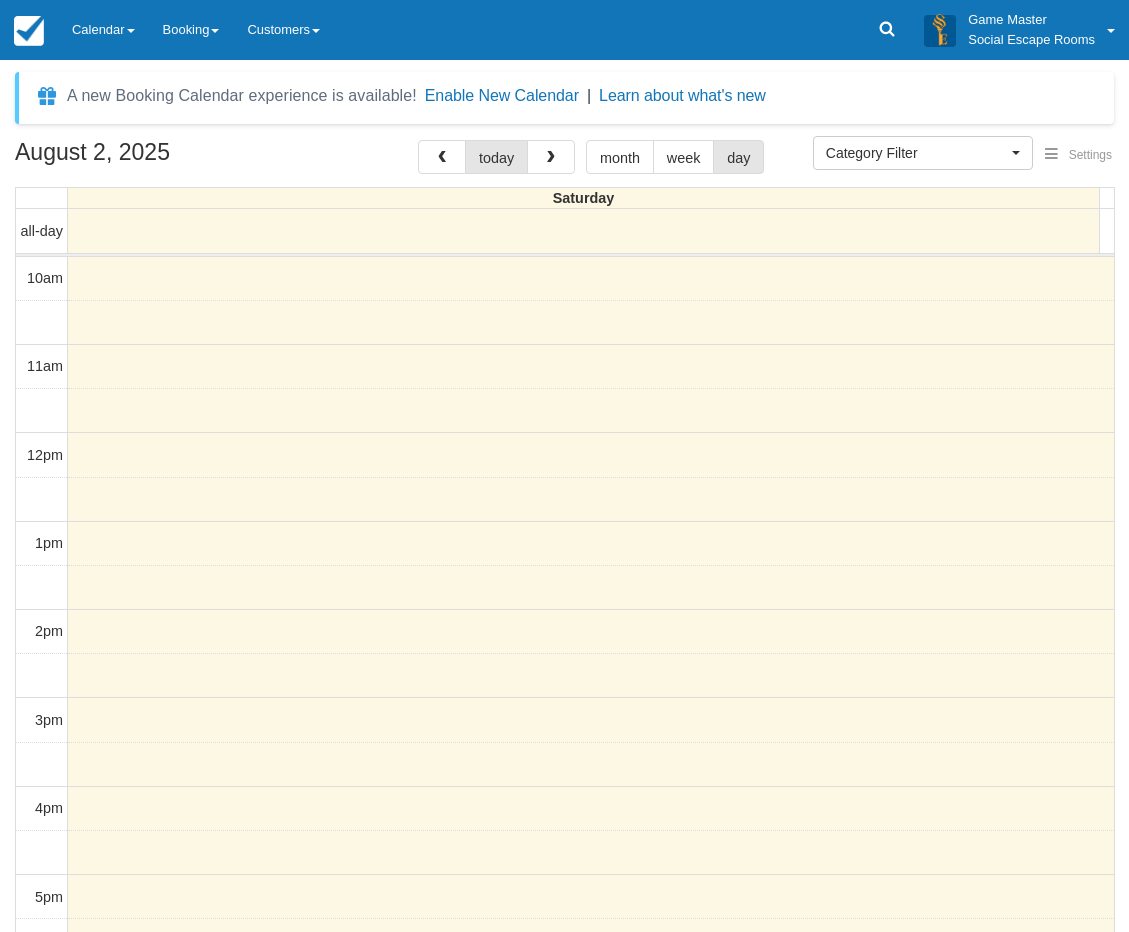 select 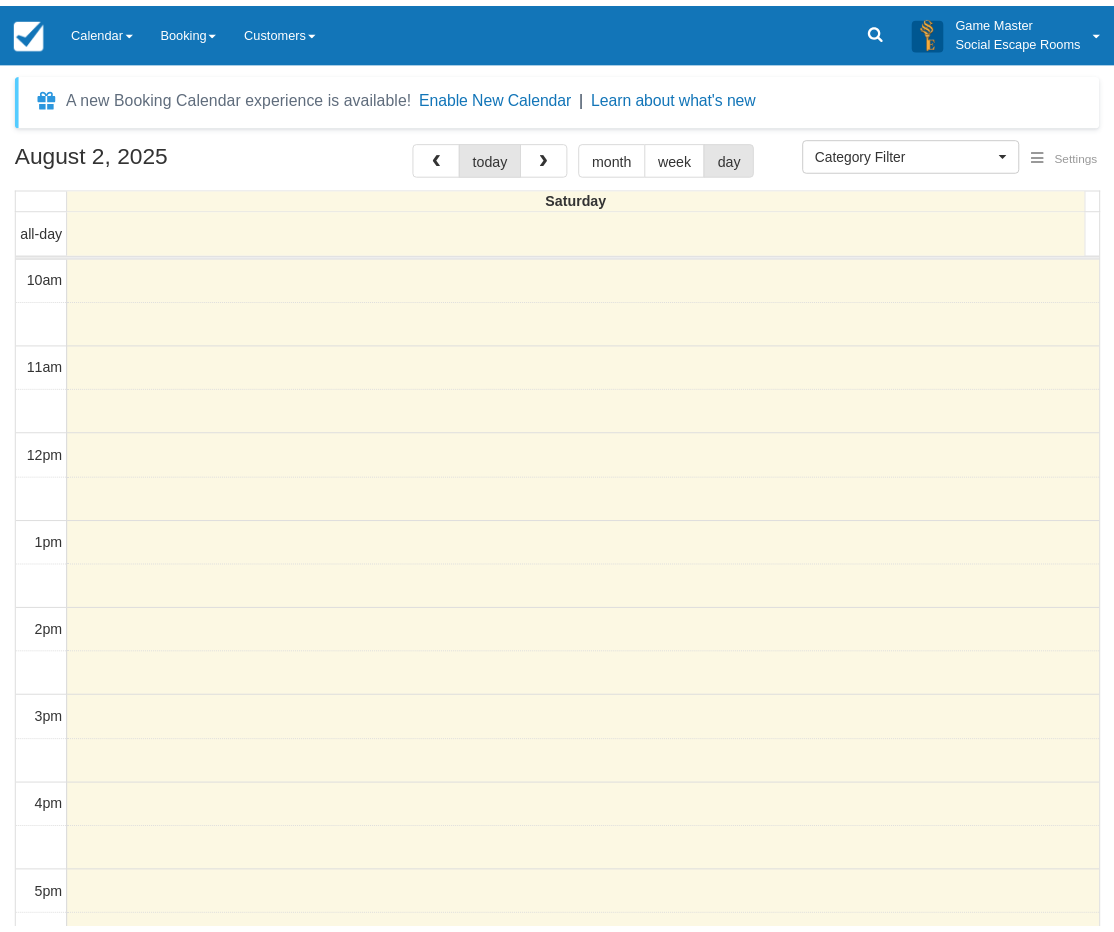 scroll, scrollTop: 0, scrollLeft: 0, axis: both 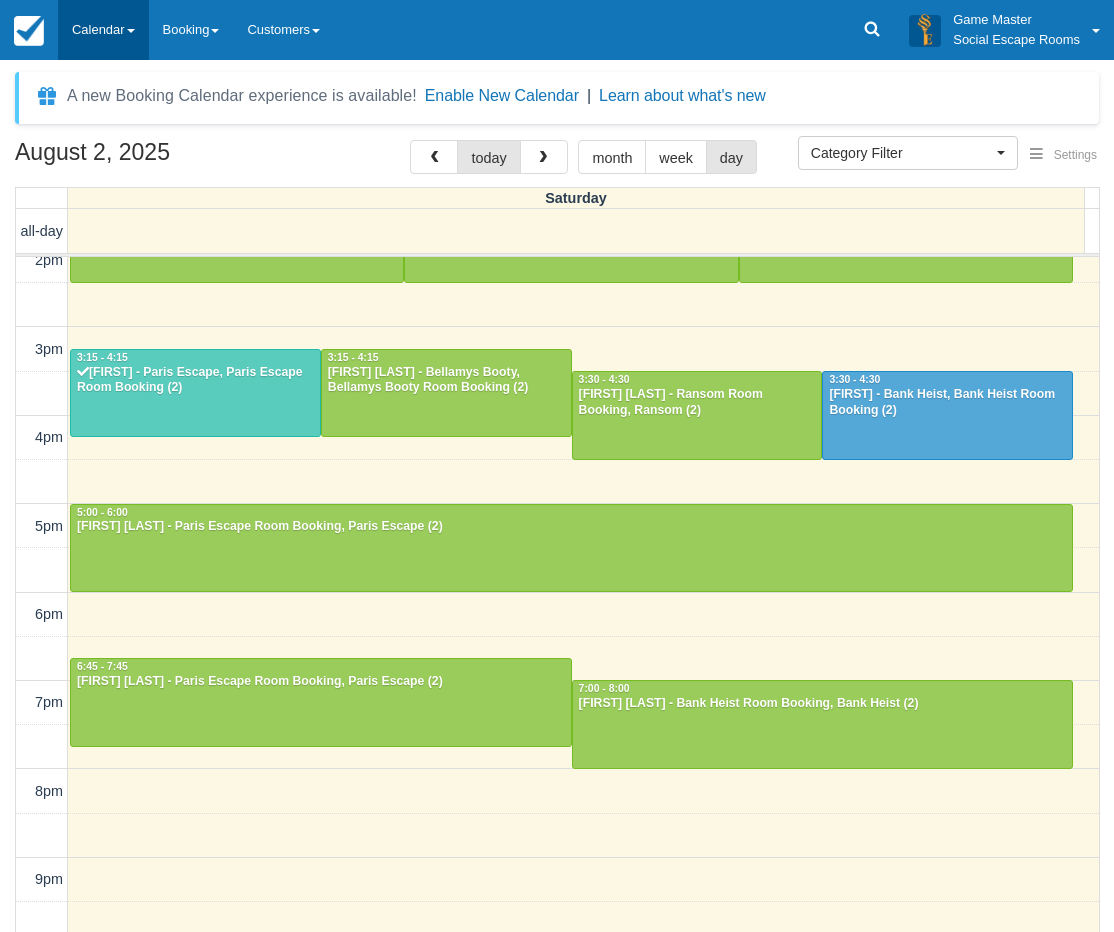 click on "Calendar" at bounding box center [103, 30] 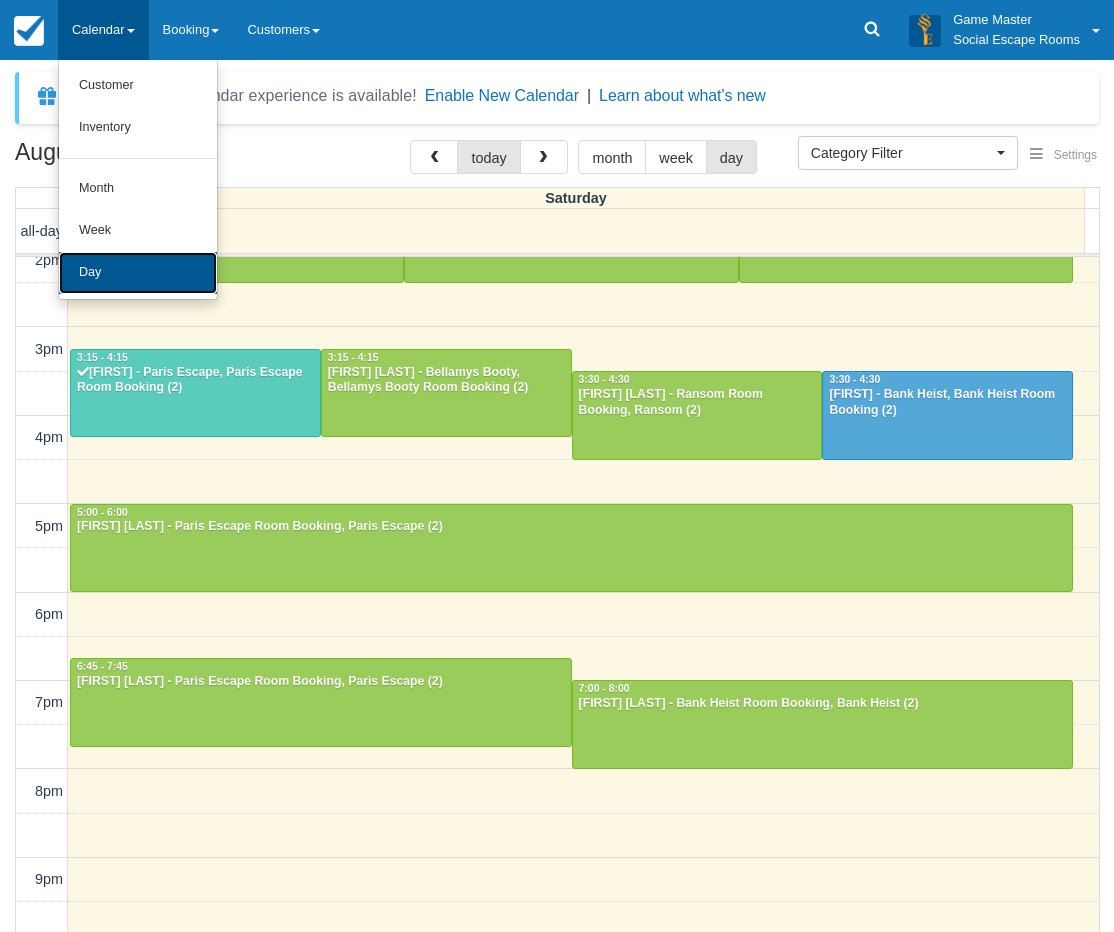 click on "Day" at bounding box center [138, 273] 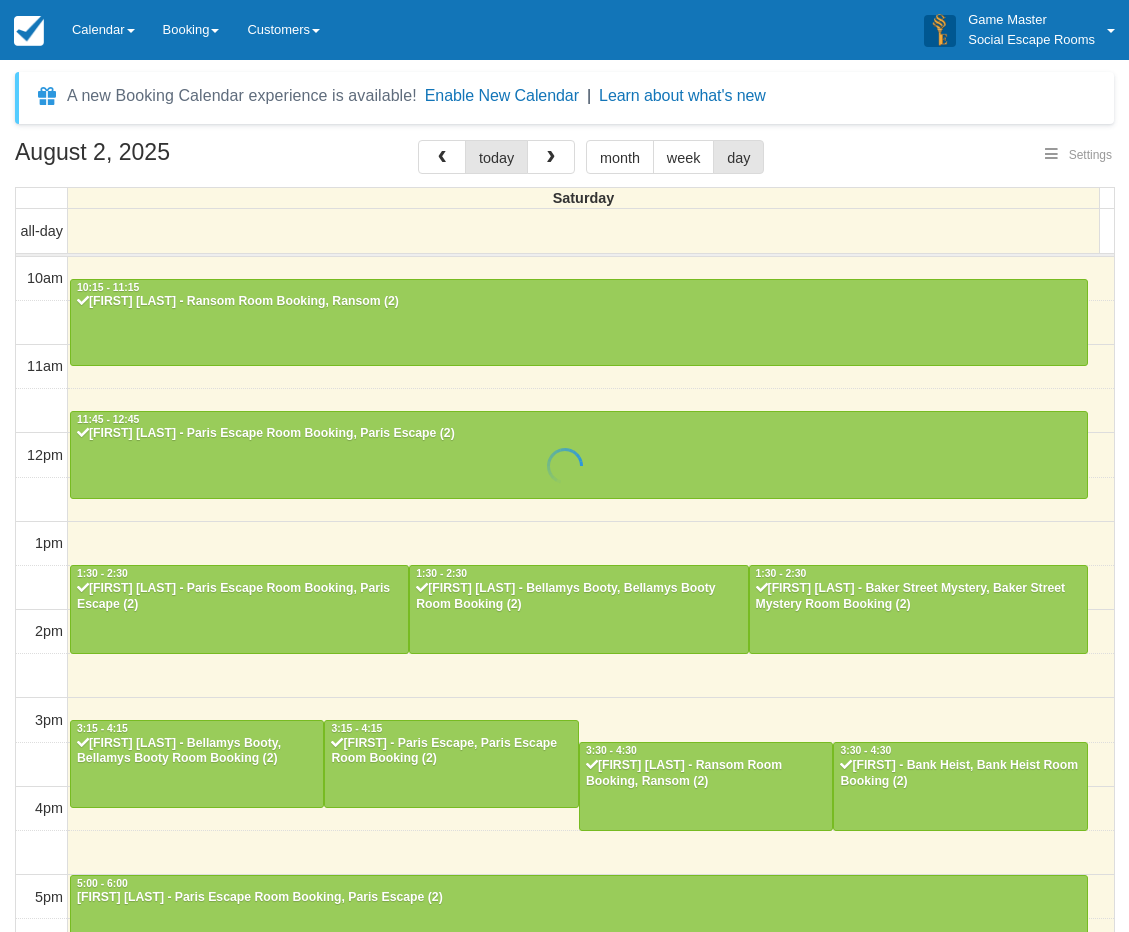 select 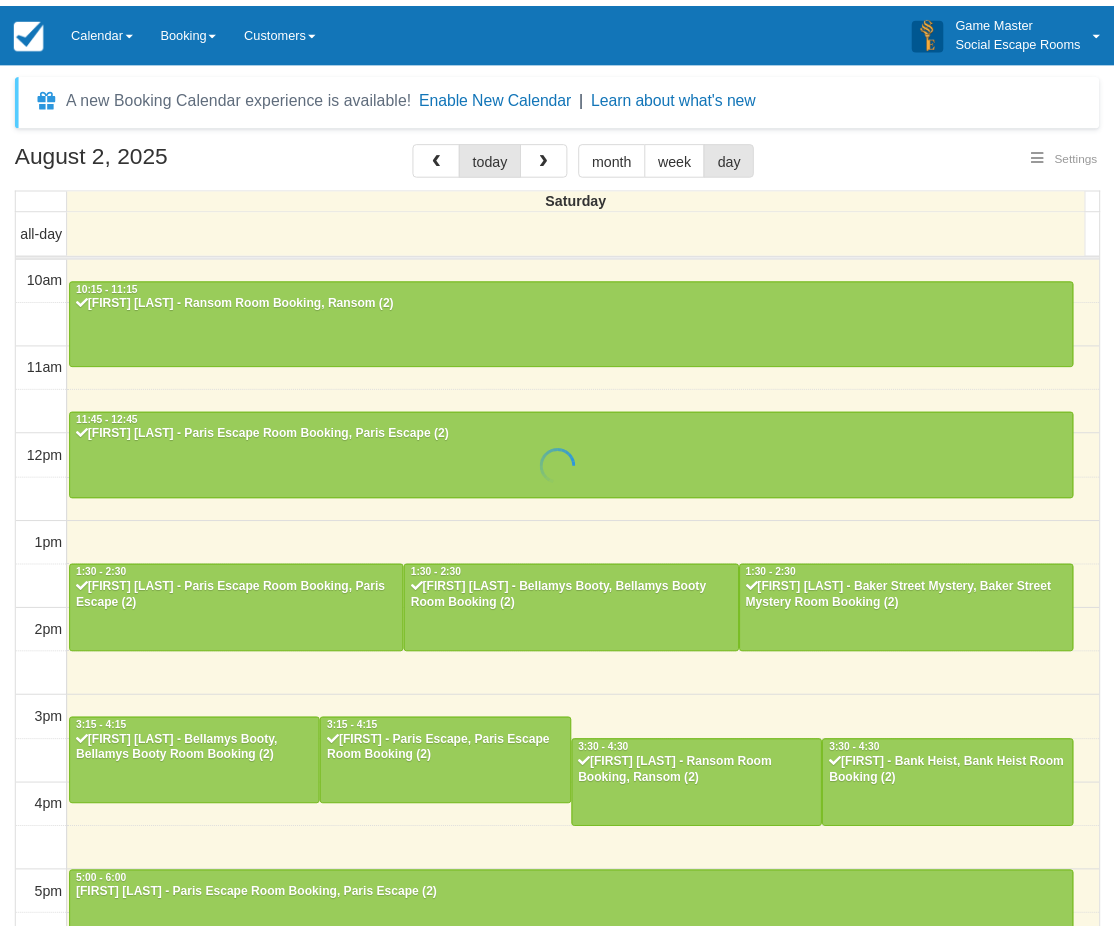 scroll, scrollTop: 0, scrollLeft: 0, axis: both 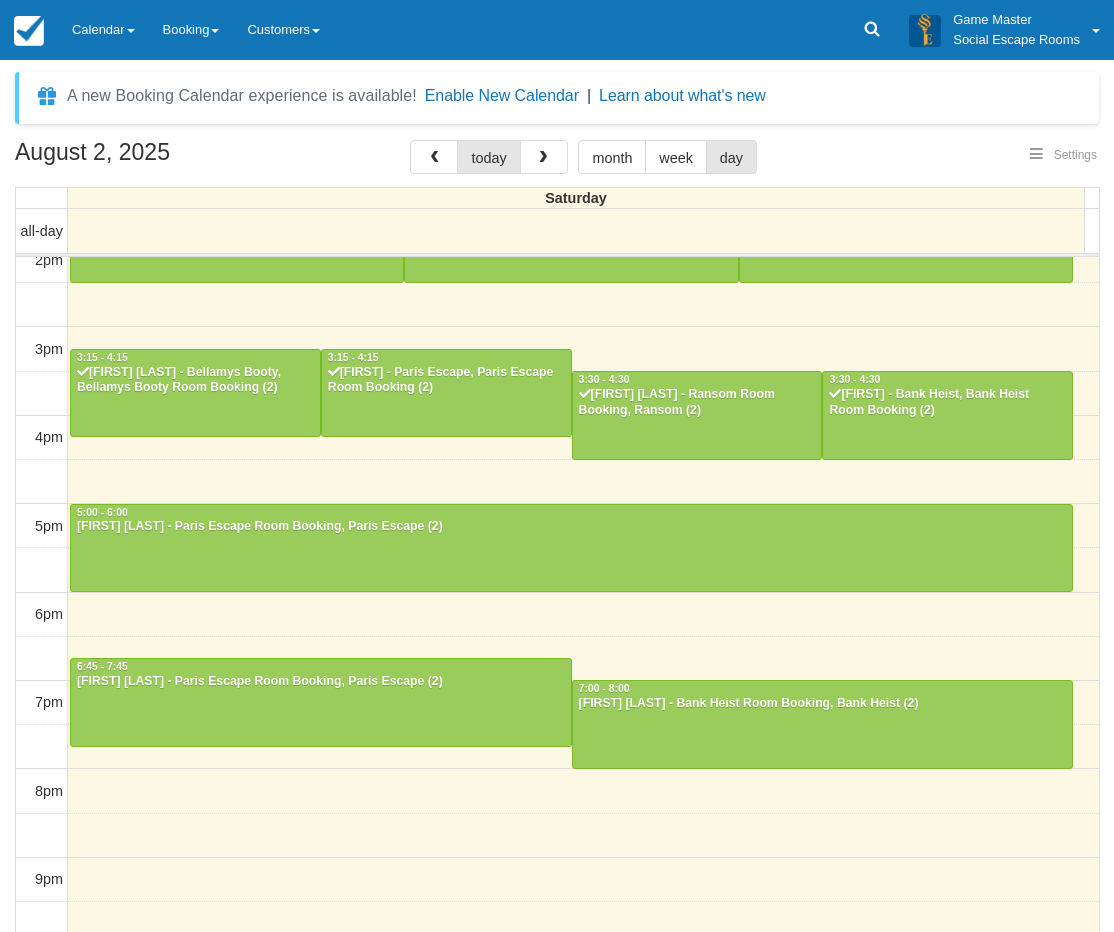 select 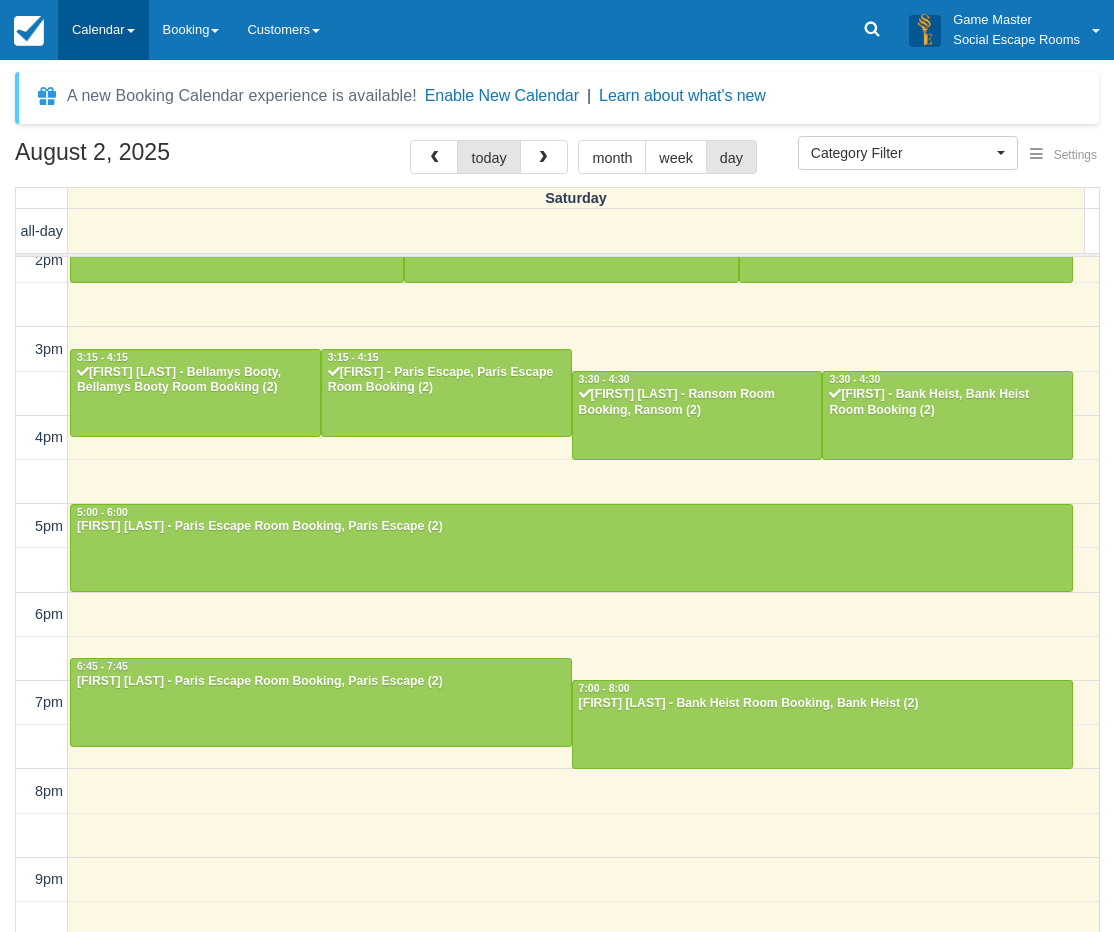 click on "Calendar" at bounding box center (103, 30) 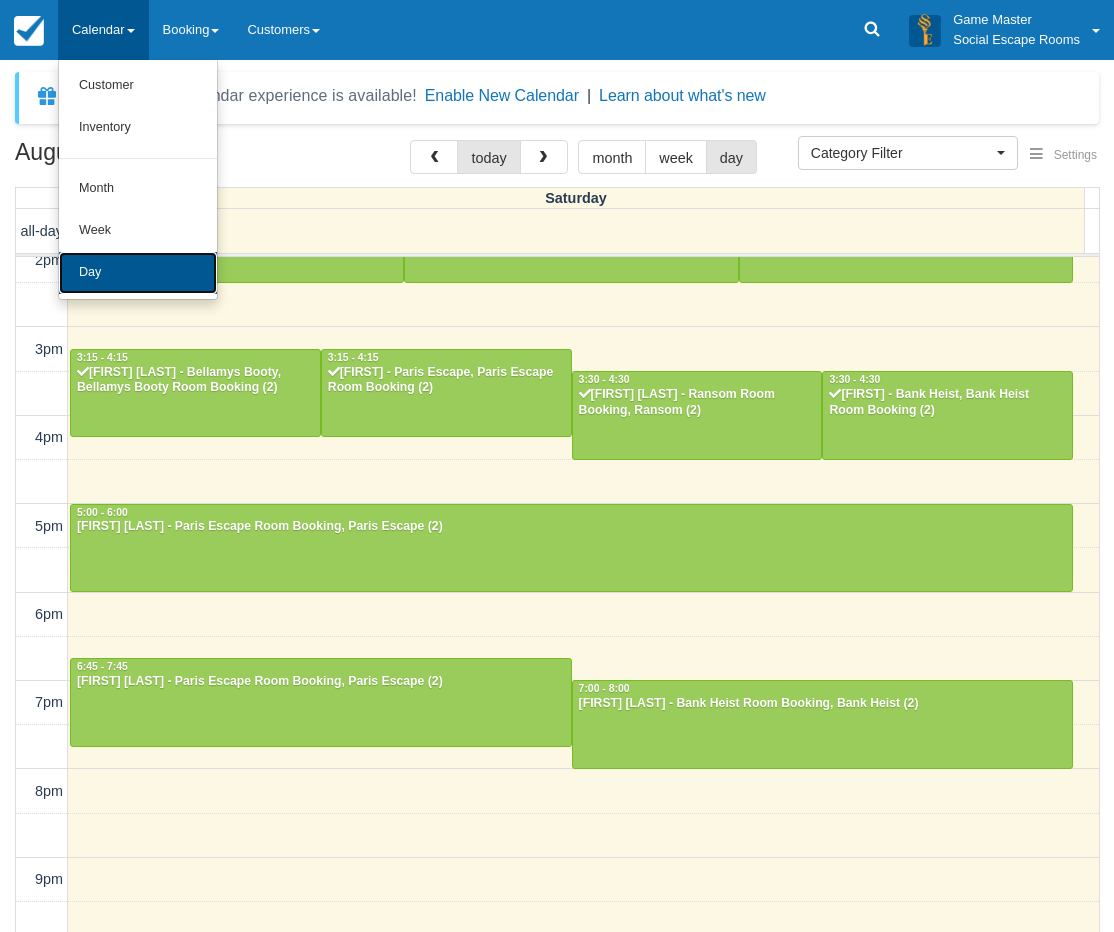 click on "Day" at bounding box center (138, 273) 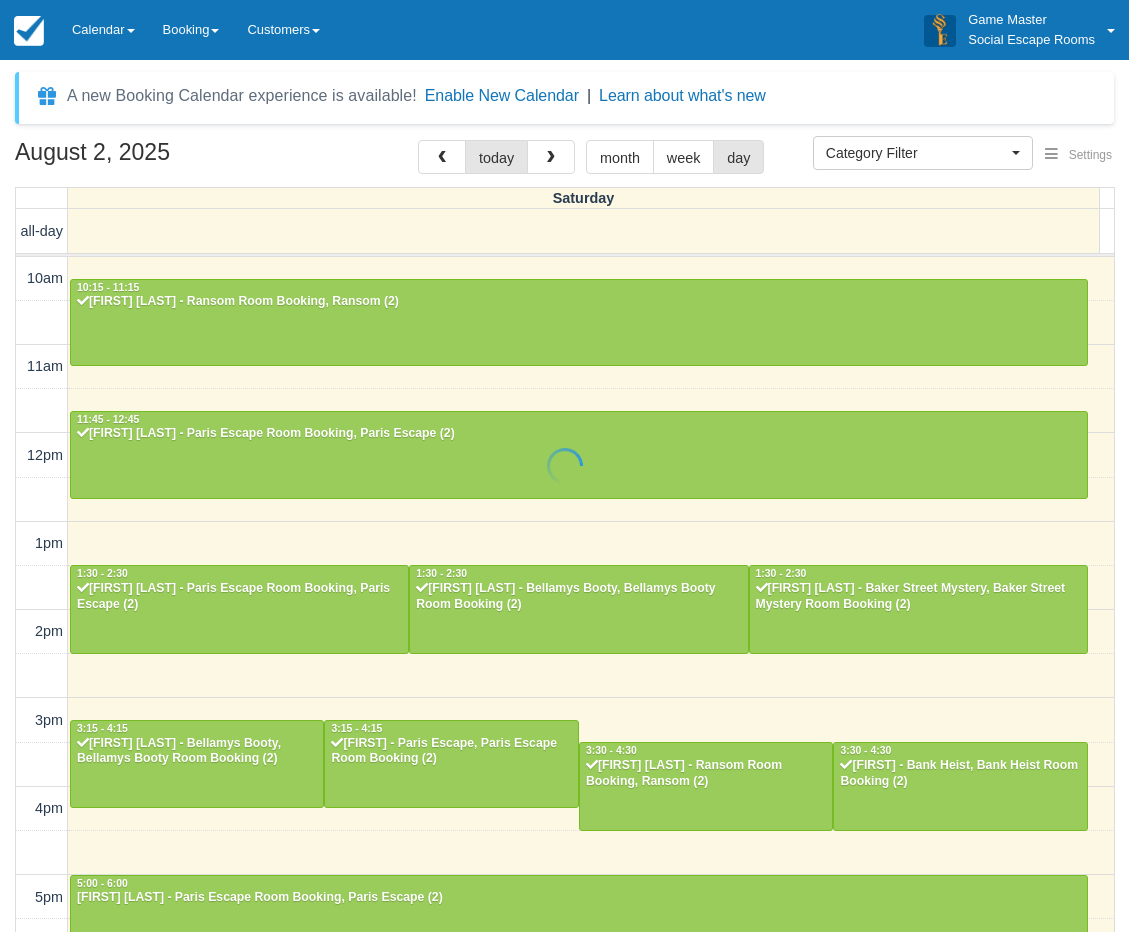 select 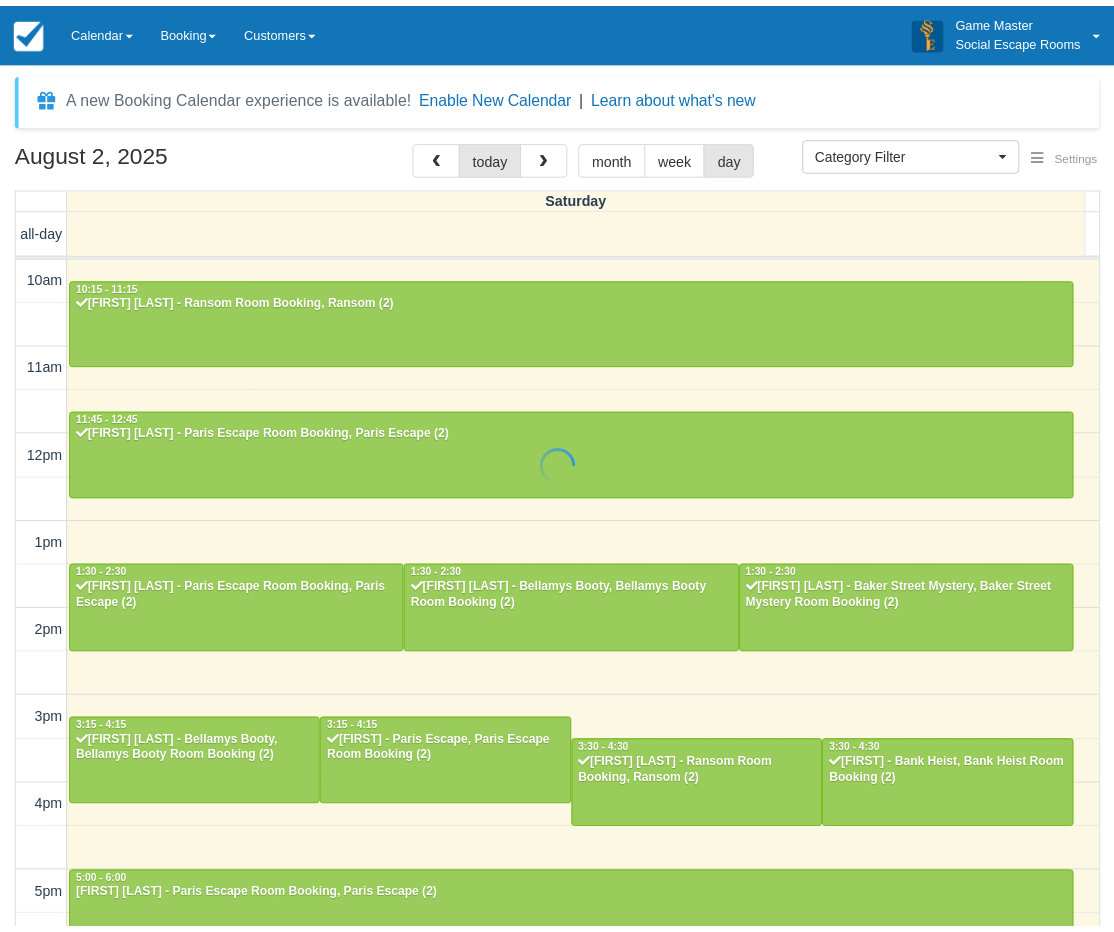scroll, scrollTop: 0, scrollLeft: 0, axis: both 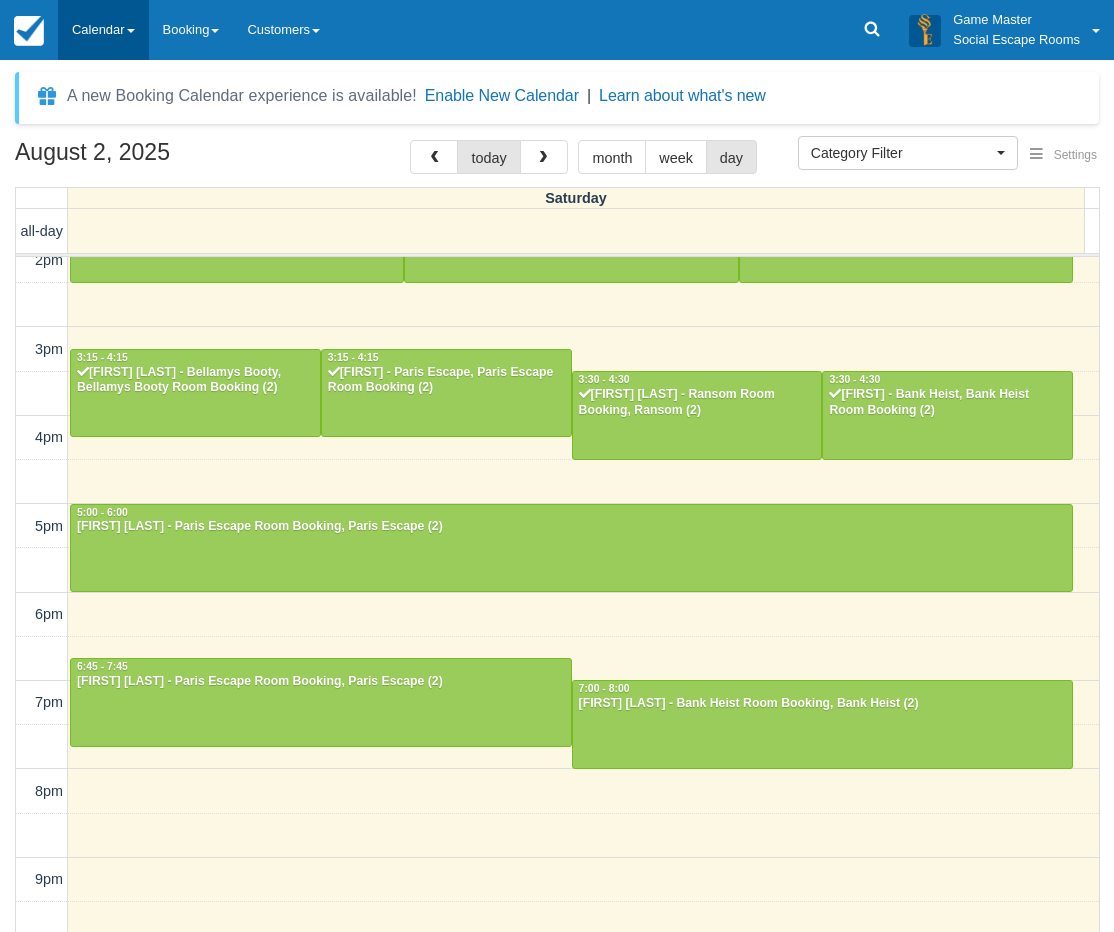 click on "Calendar" at bounding box center (103, 30) 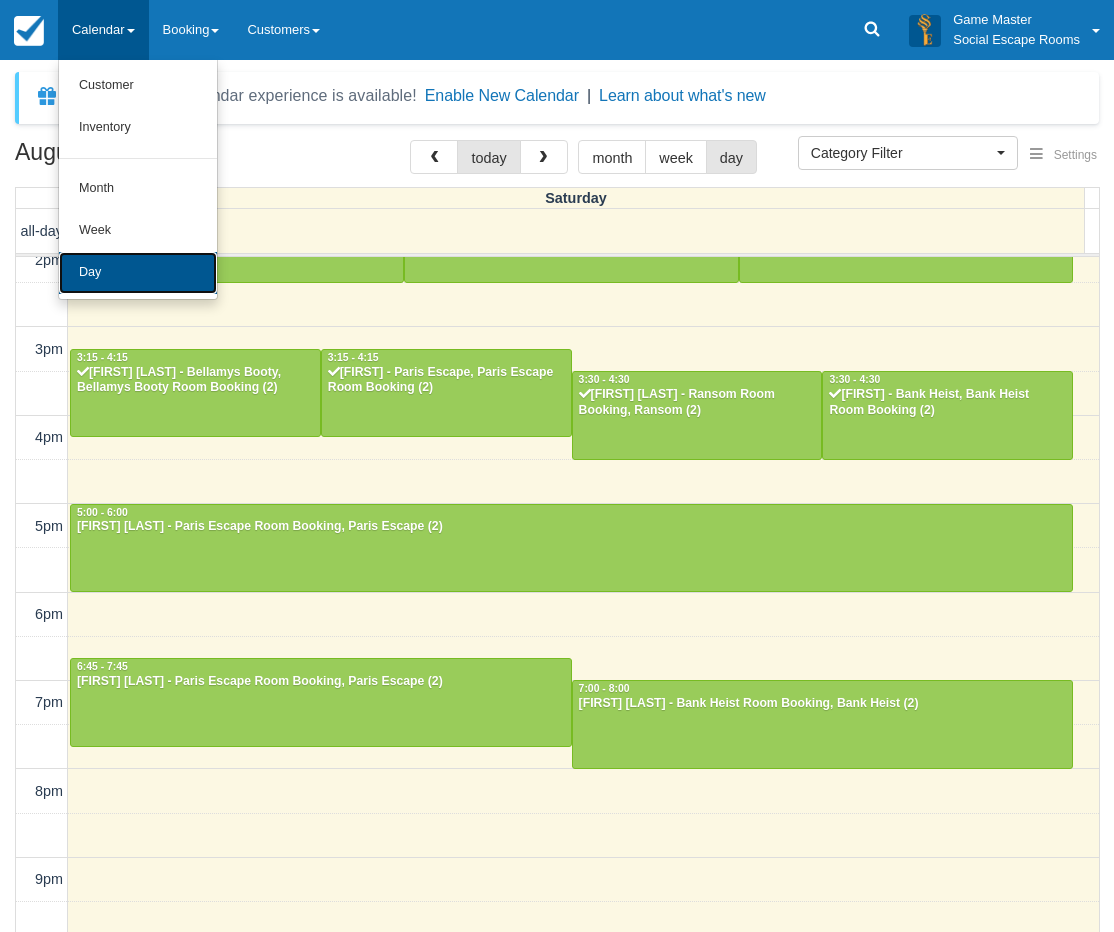 click on "Day" at bounding box center [138, 273] 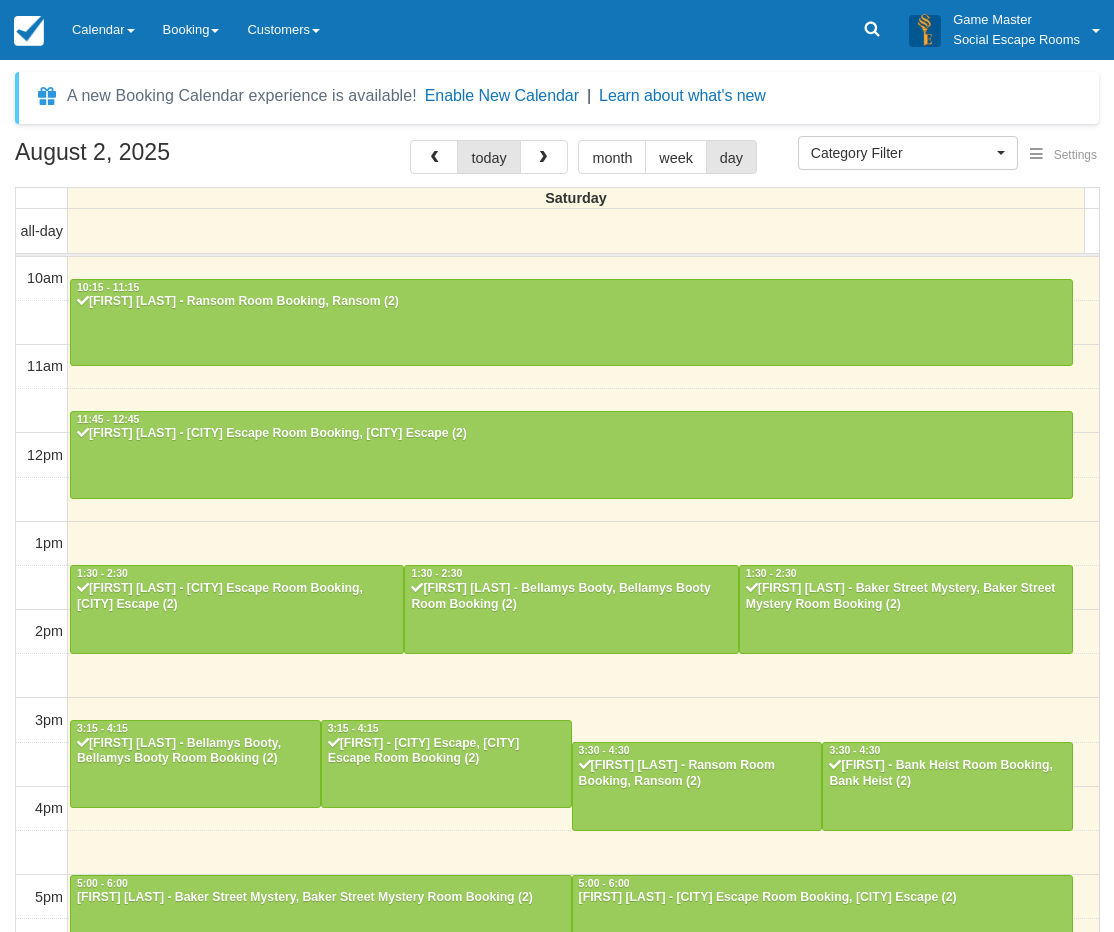 select 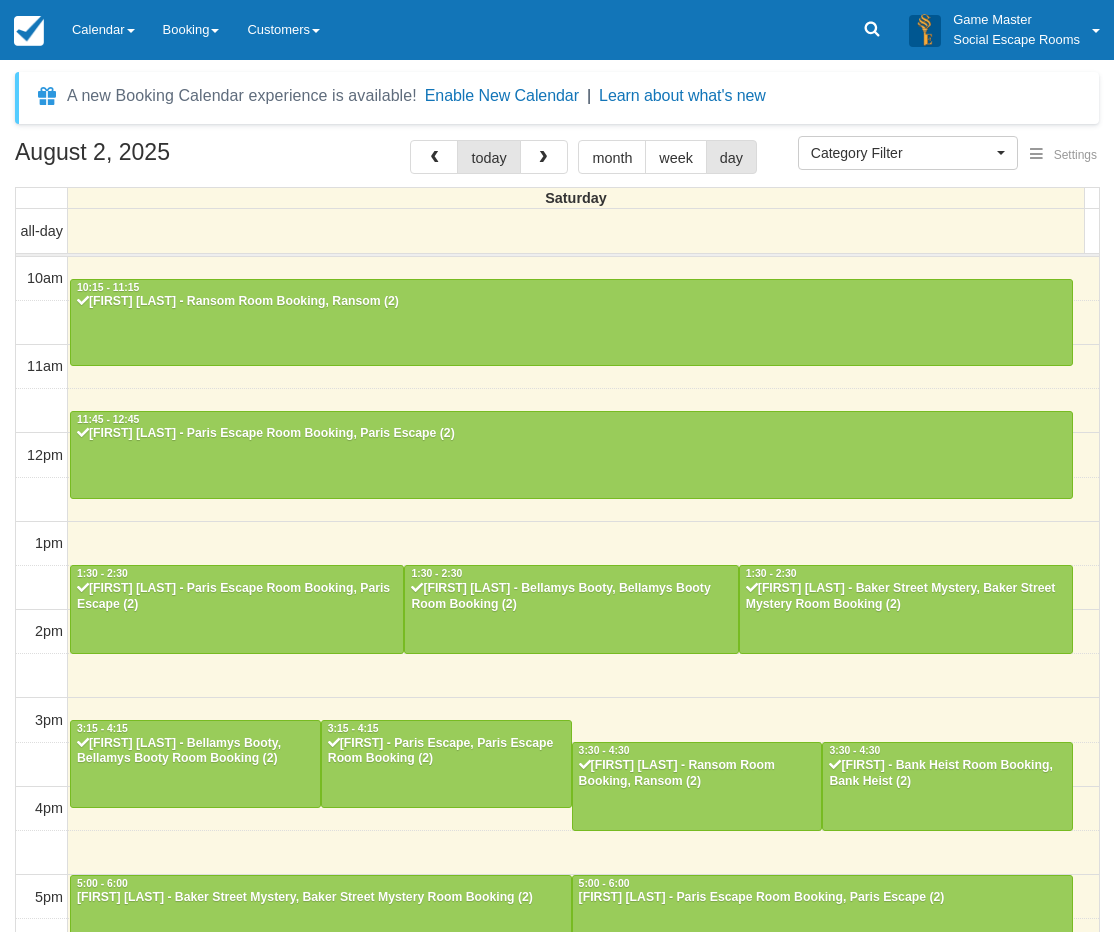select 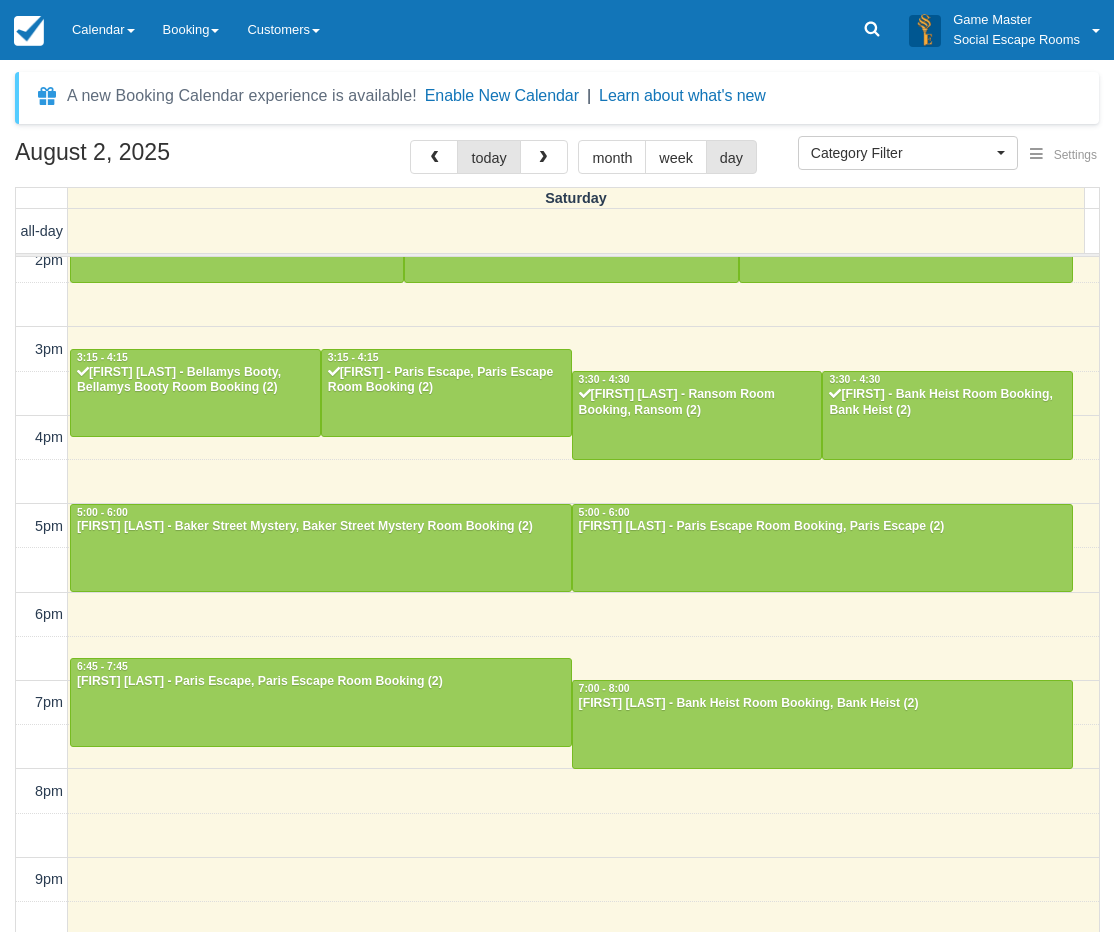 scroll, scrollTop: 370, scrollLeft: 0, axis: vertical 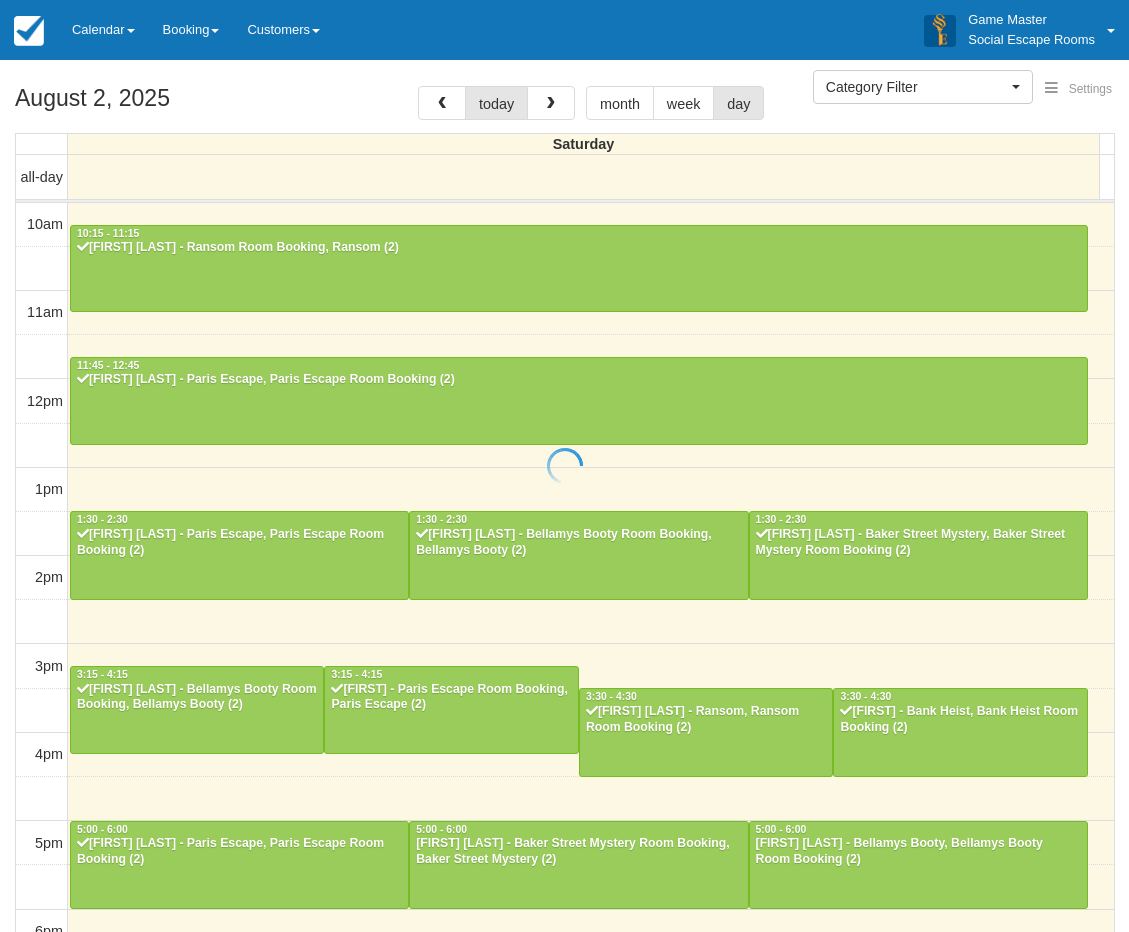 select 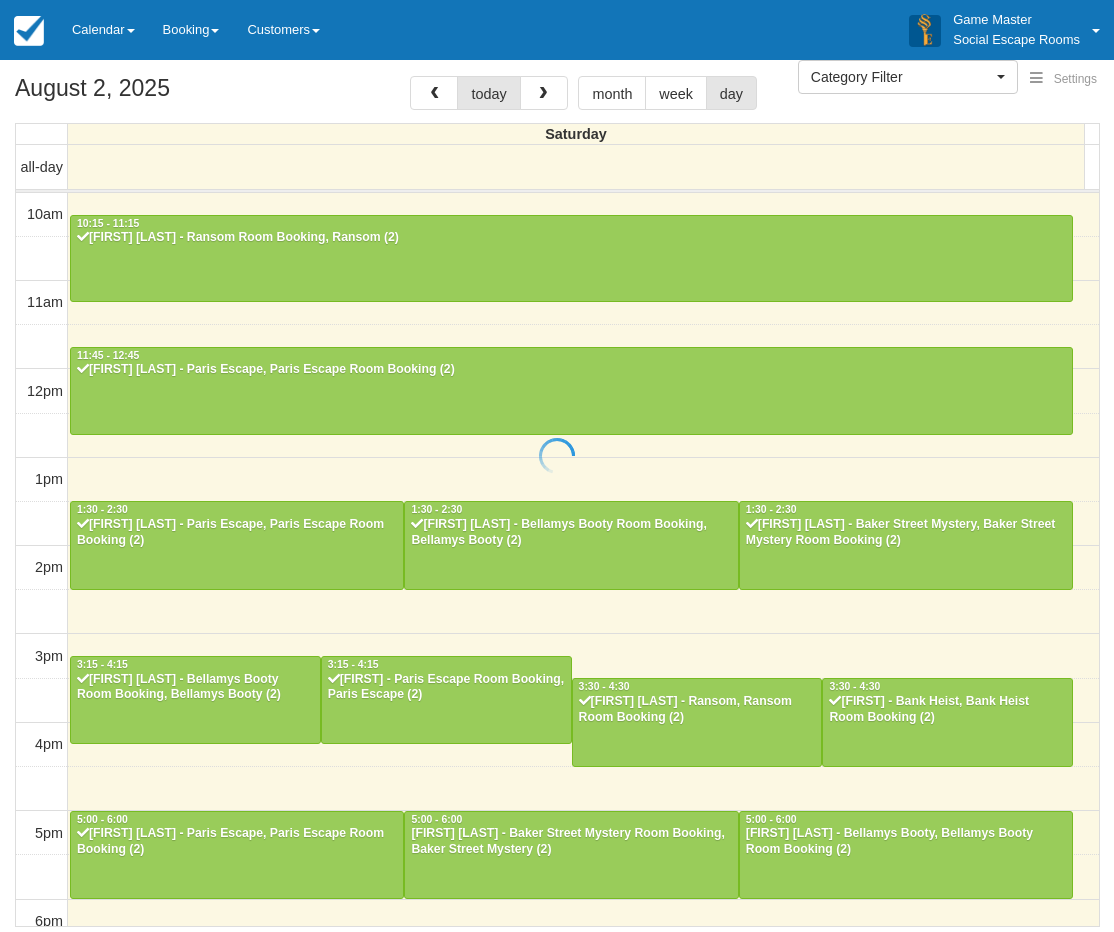 scroll, scrollTop: 10, scrollLeft: 0, axis: vertical 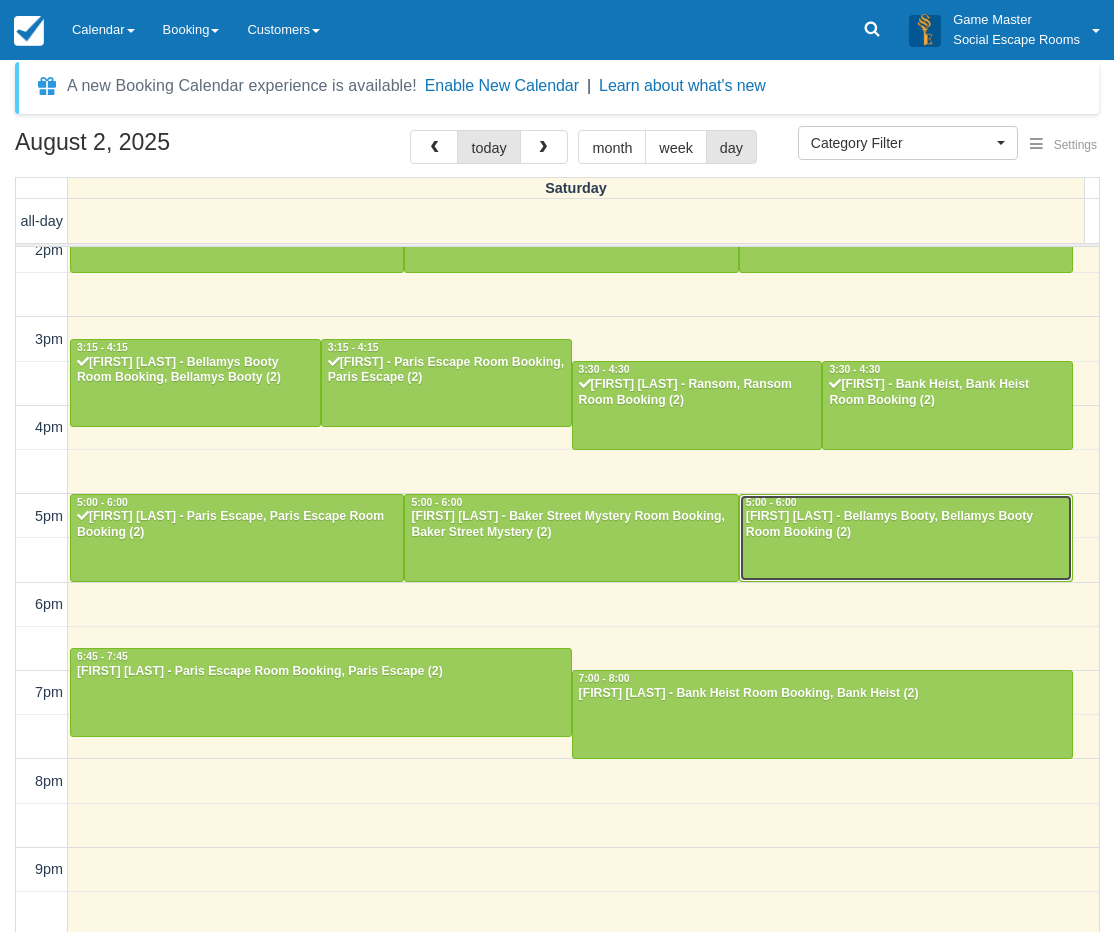 click on "Nadine Kauley - Bellamys Booty, Bellamys Booty Room Booking (2)" at bounding box center [906, 525] 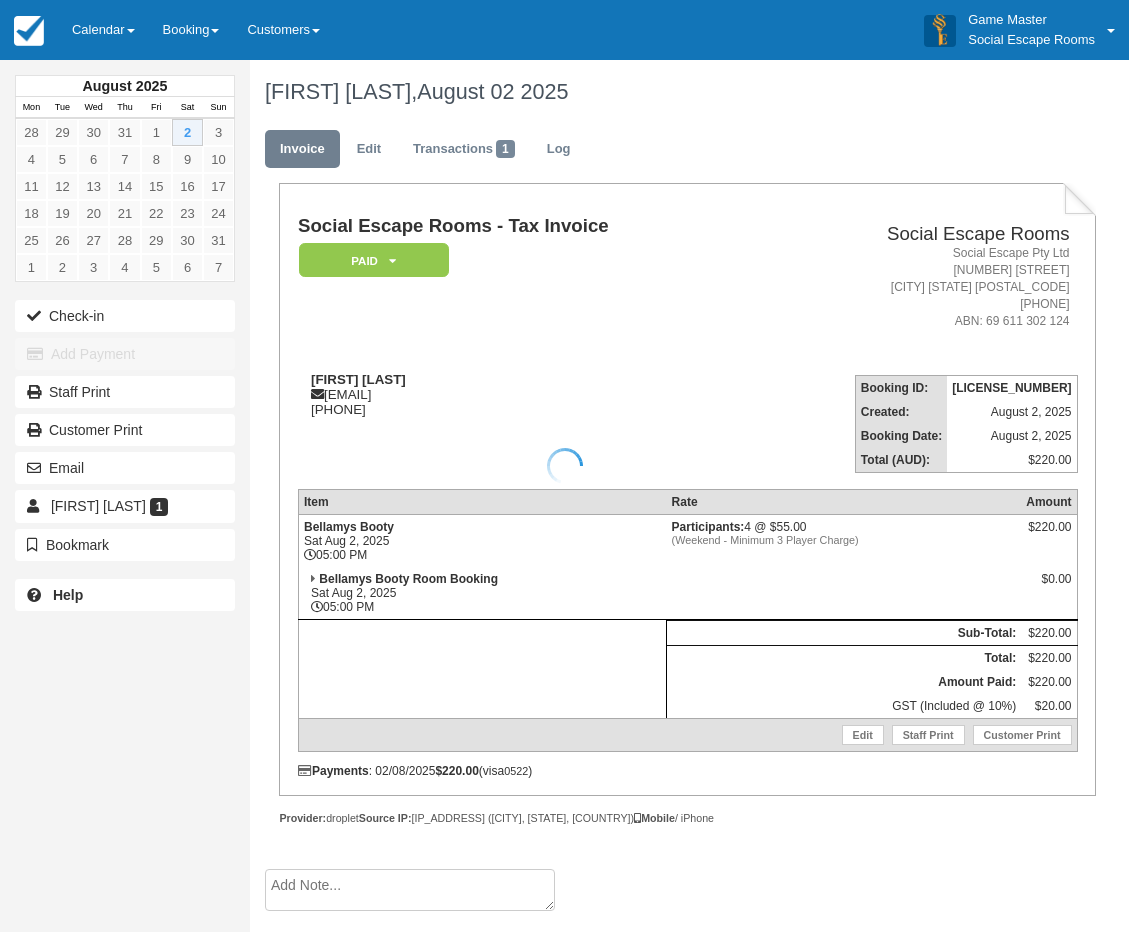 scroll, scrollTop: 0, scrollLeft: 0, axis: both 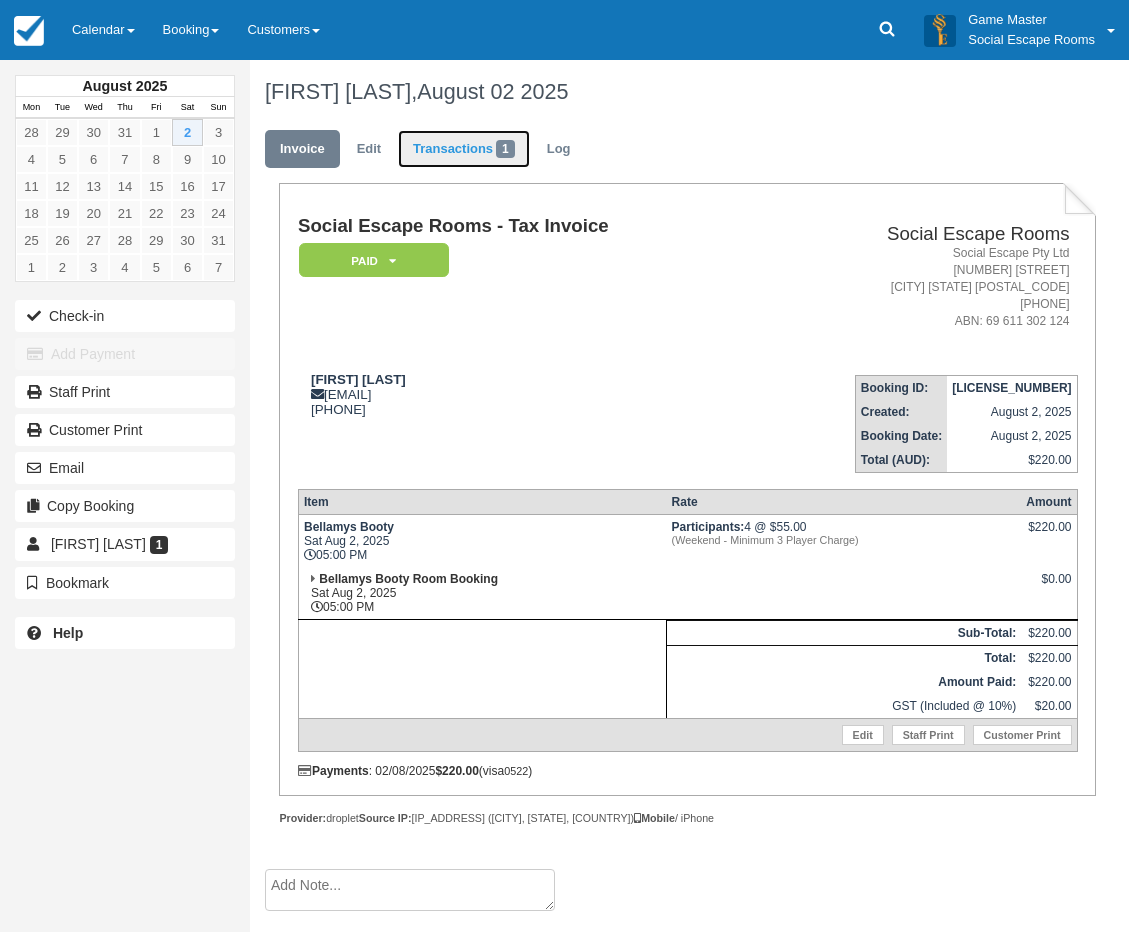 click on "Transactions  1" at bounding box center [464, 149] 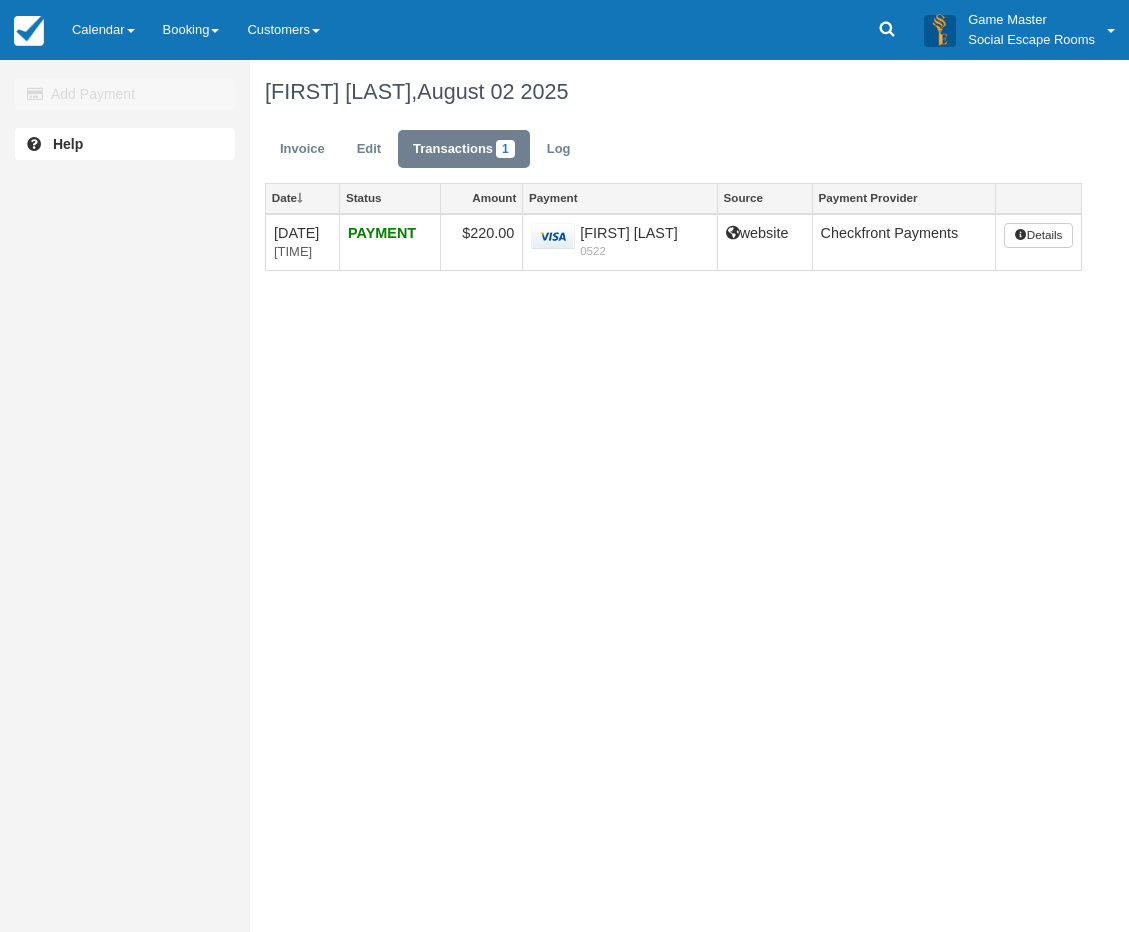 scroll, scrollTop: 0, scrollLeft: 0, axis: both 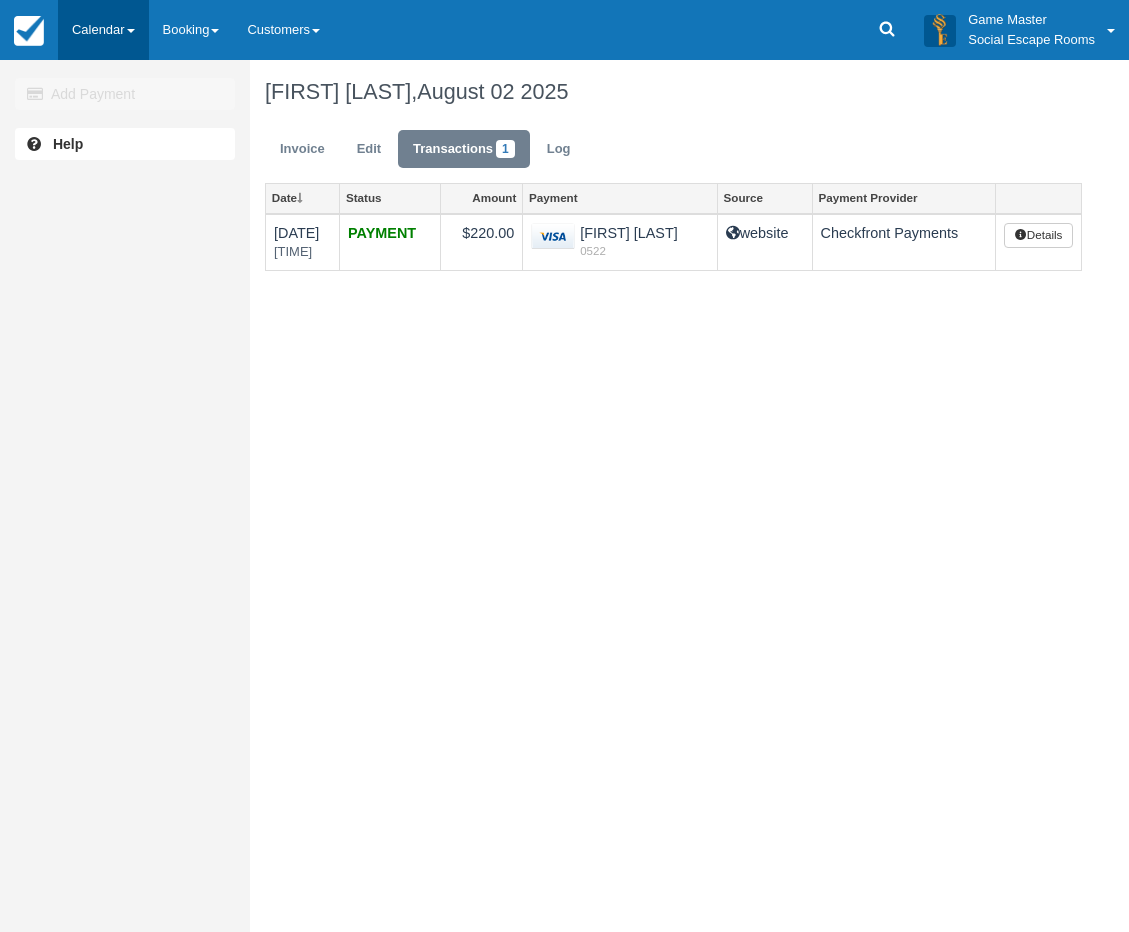 click on "Calendar" at bounding box center (103, 30) 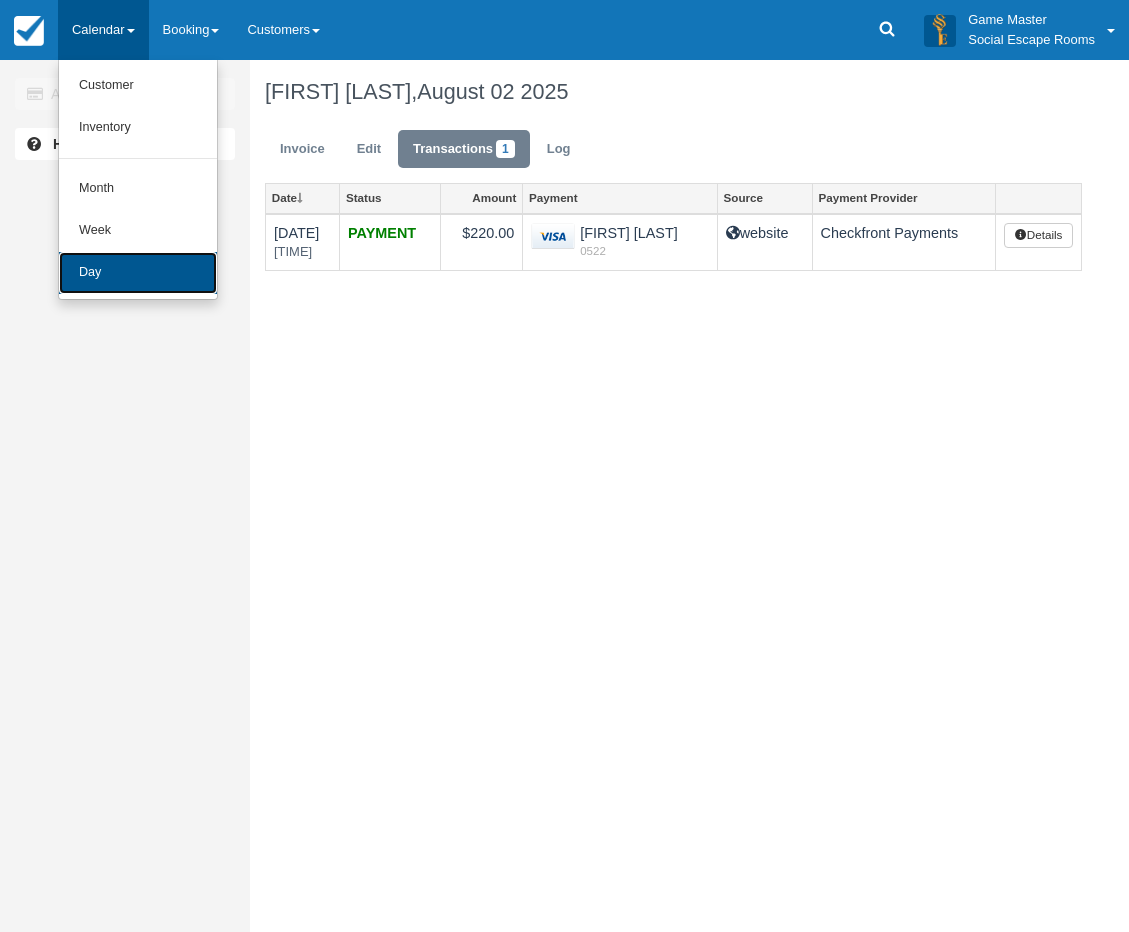 click on "Day" at bounding box center (138, 273) 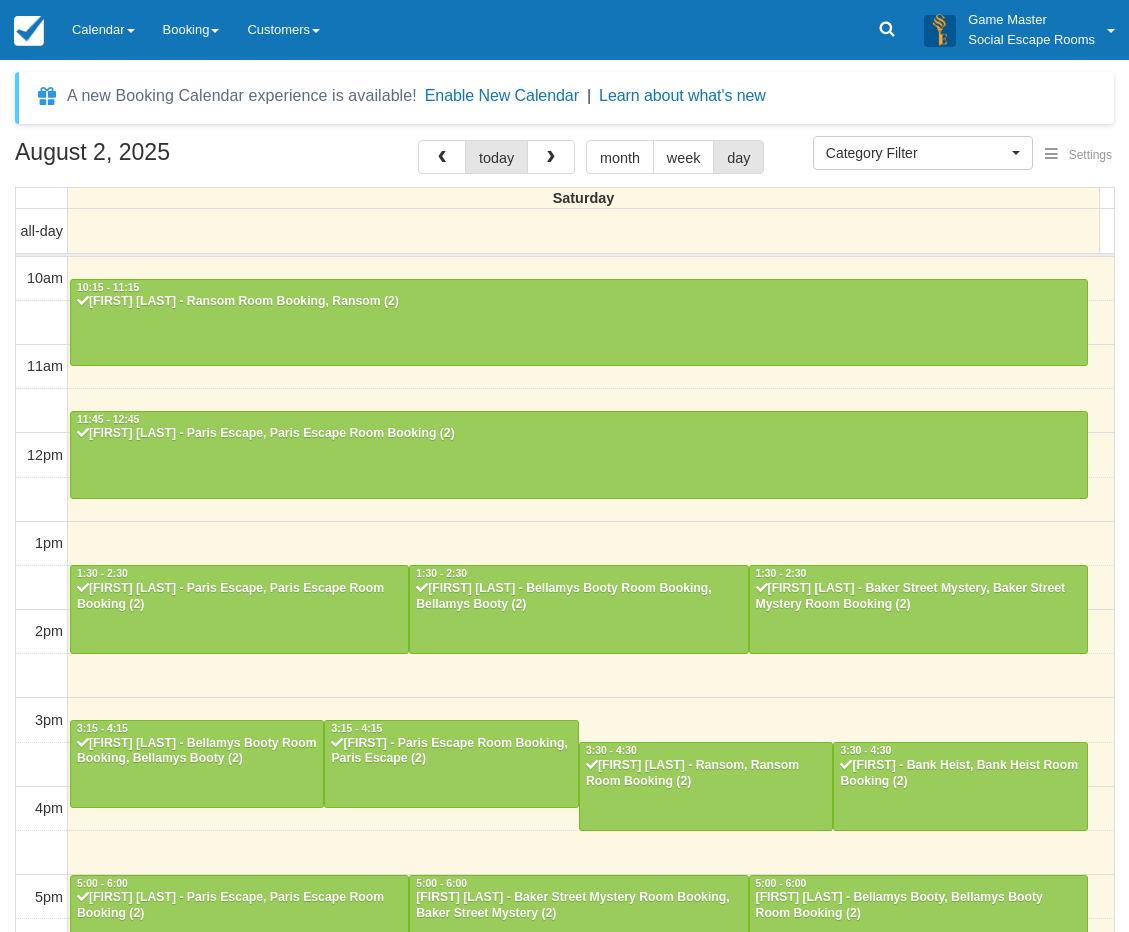 select 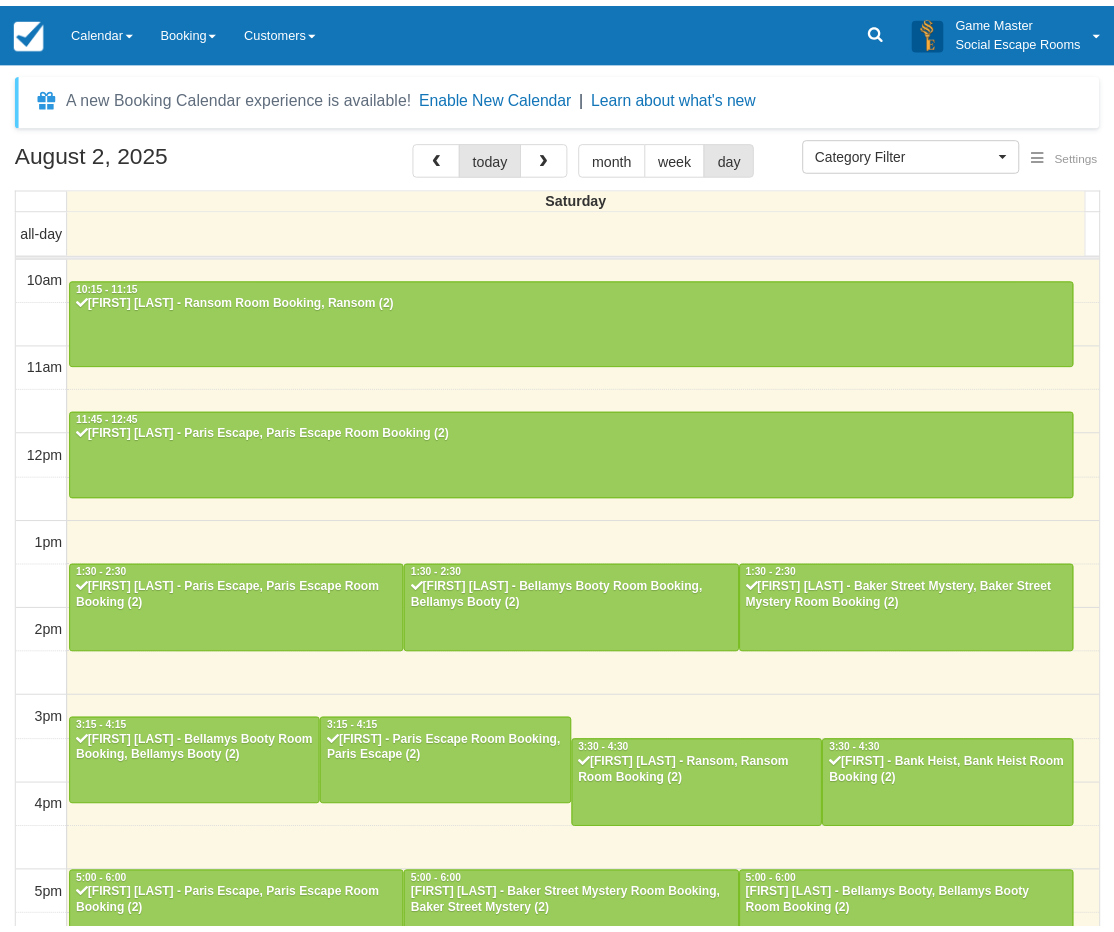 scroll, scrollTop: 0, scrollLeft: 0, axis: both 